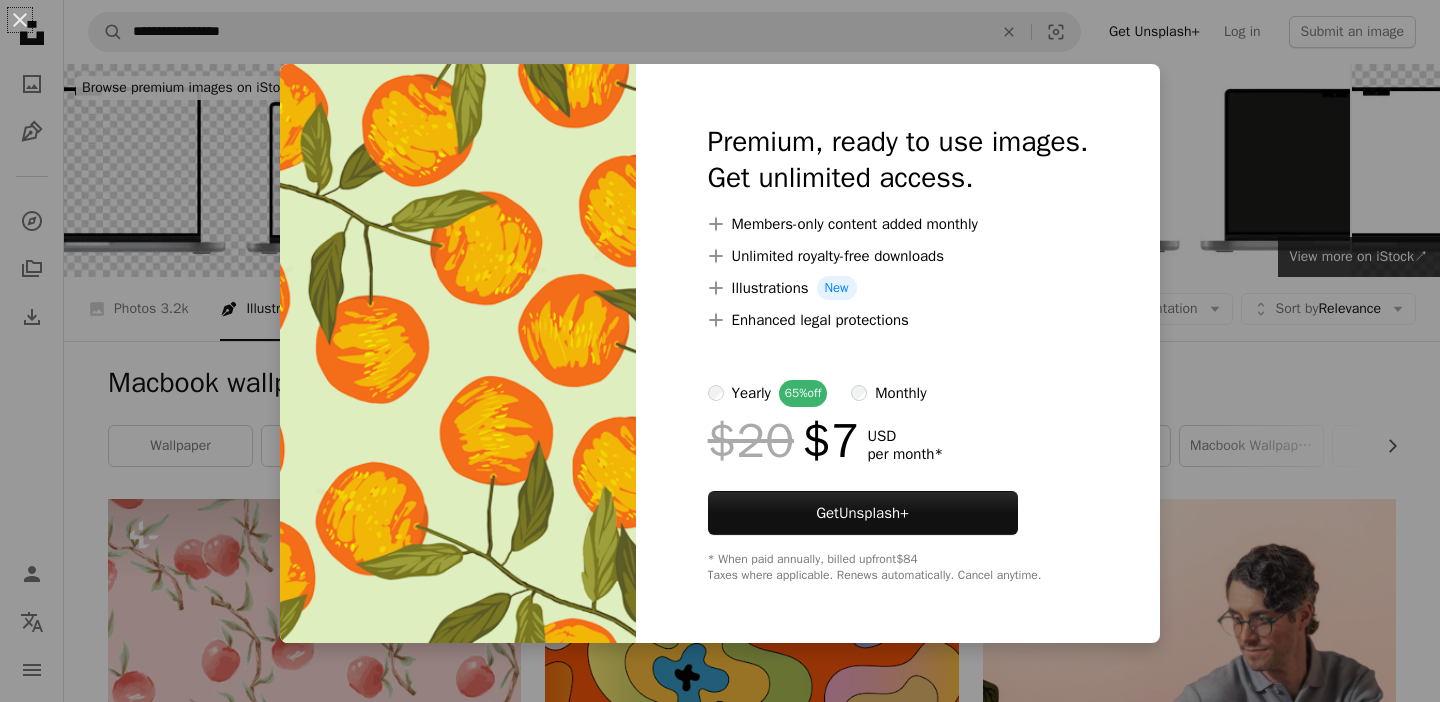 scroll, scrollTop: 820, scrollLeft: 0, axis: vertical 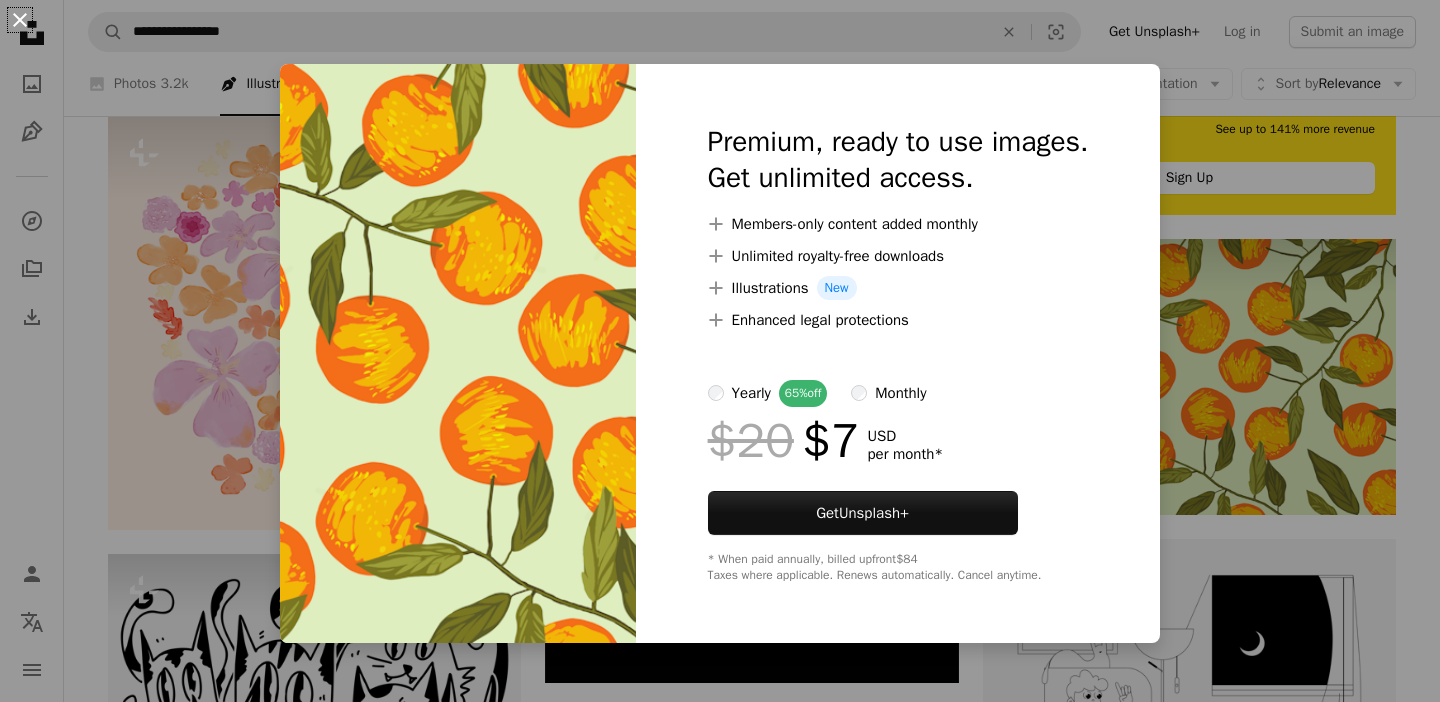 click on "An X shape" at bounding box center (20, 20) 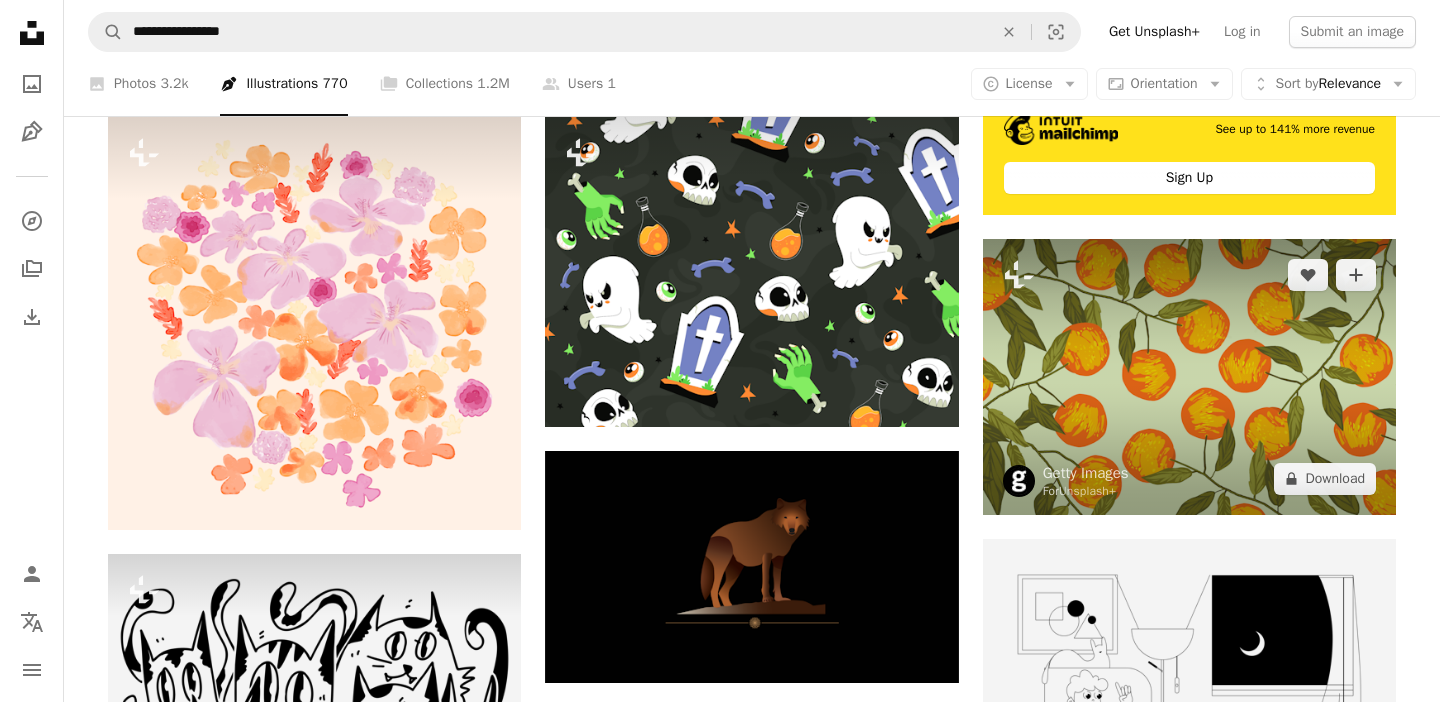 click at bounding box center [1189, 376] 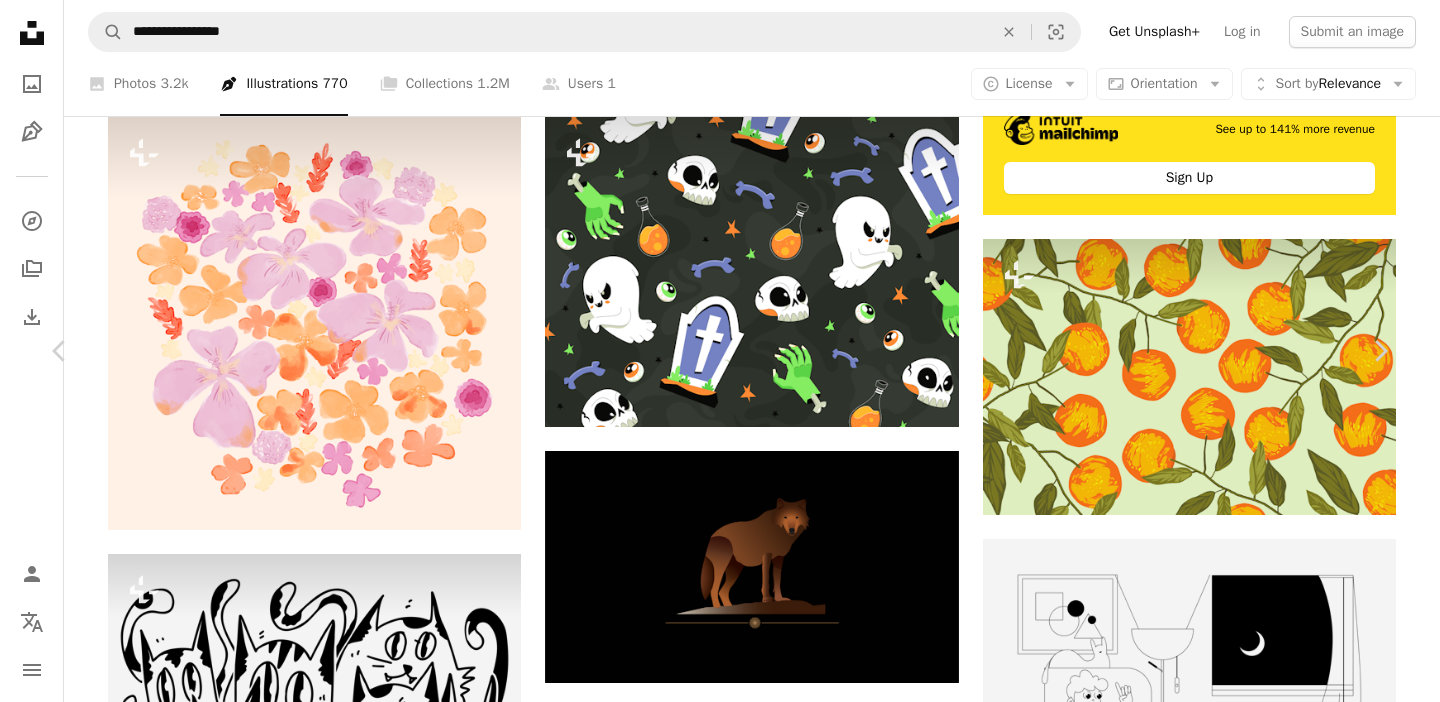 click on "An X shape" at bounding box center (20, 20) 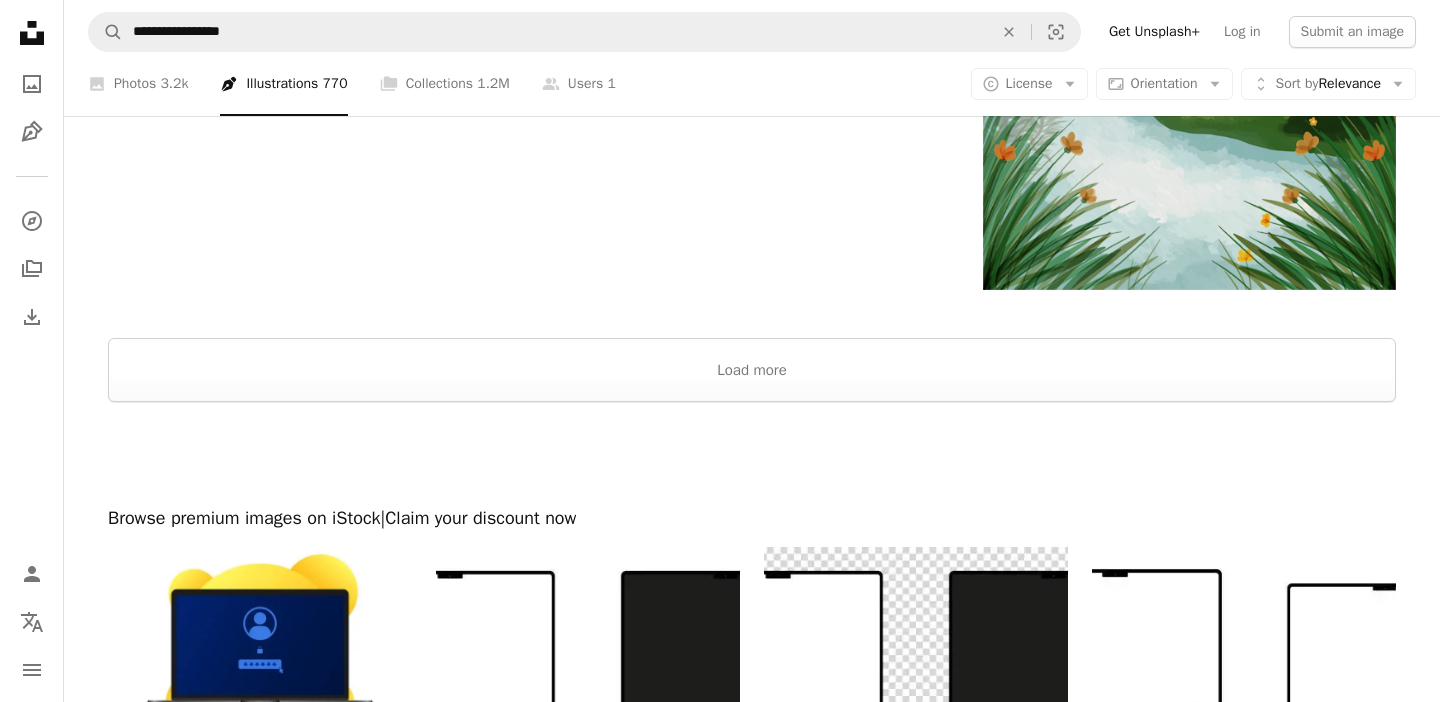 scroll, scrollTop: 3124, scrollLeft: 0, axis: vertical 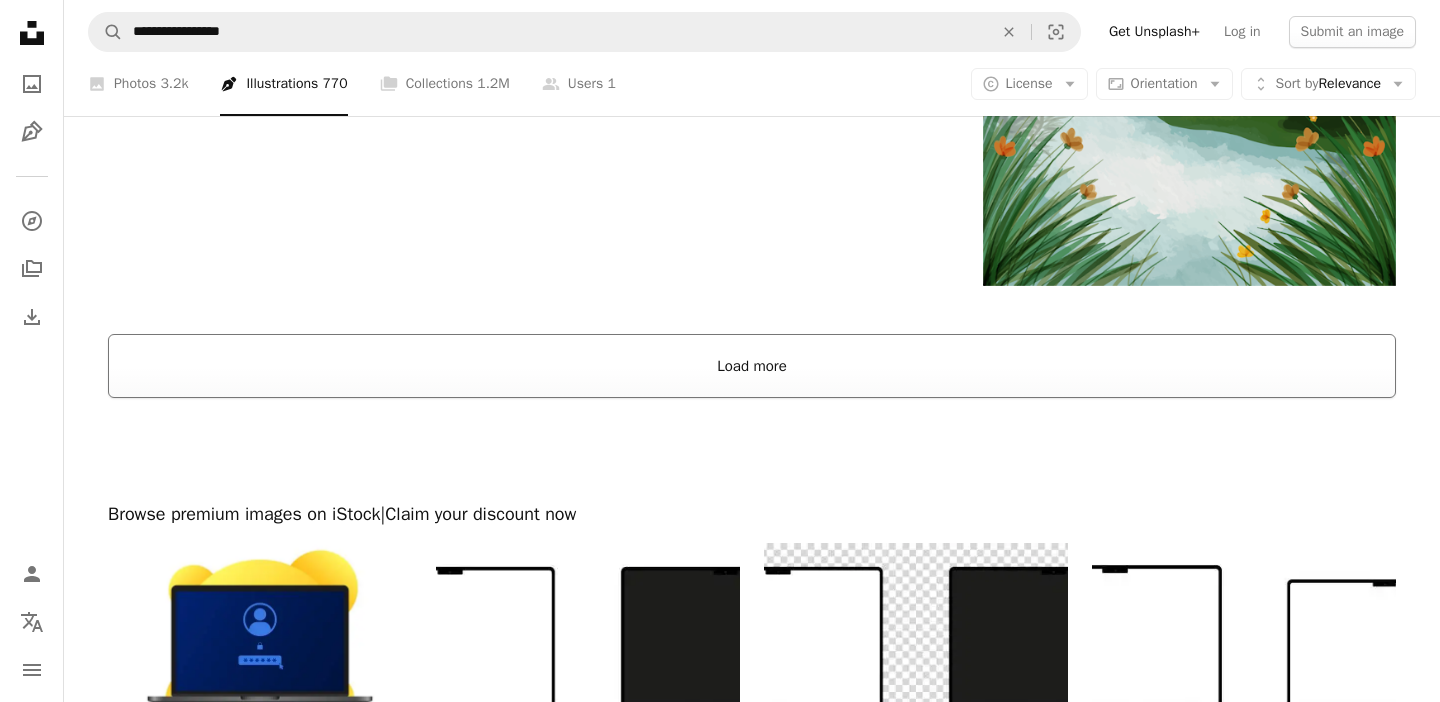 click on "Load more" at bounding box center [752, 366] 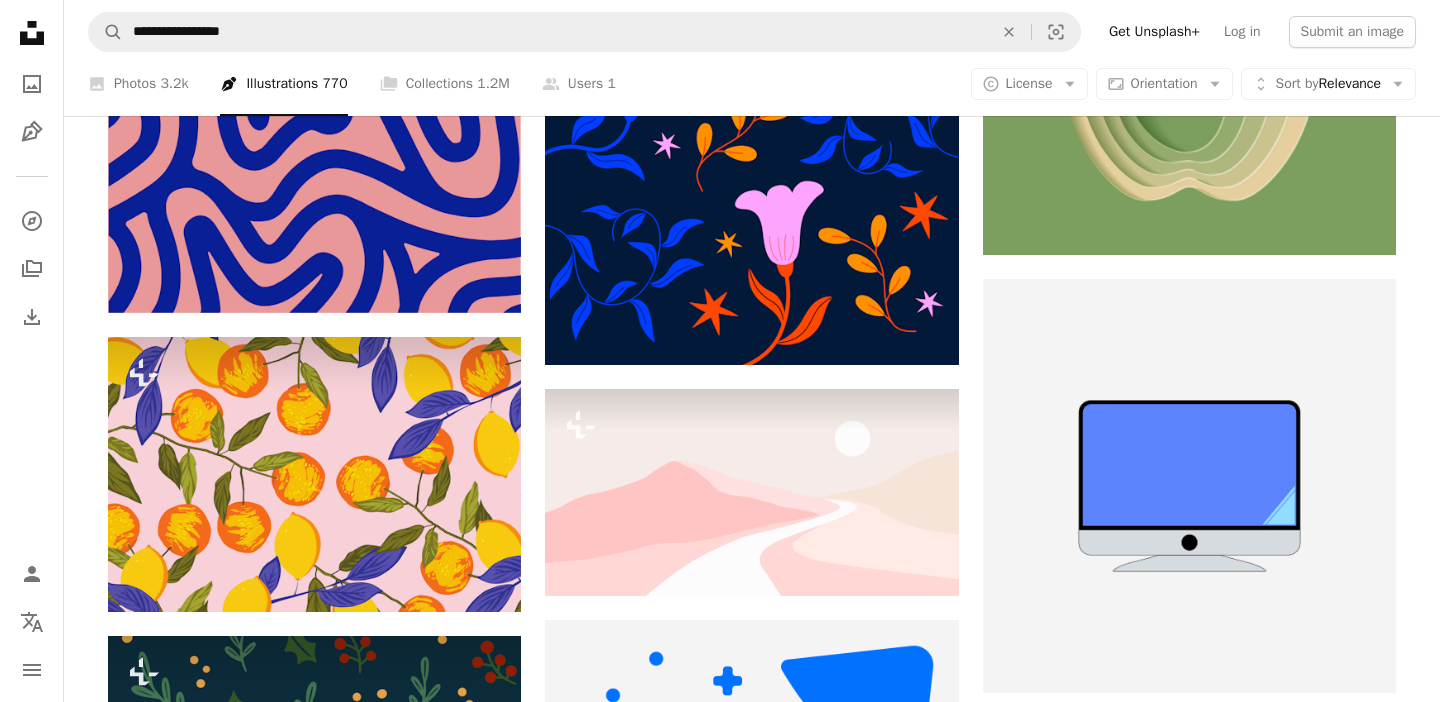scroll, scrollTop: 4756, scrollLeft: 0, axis: vertical 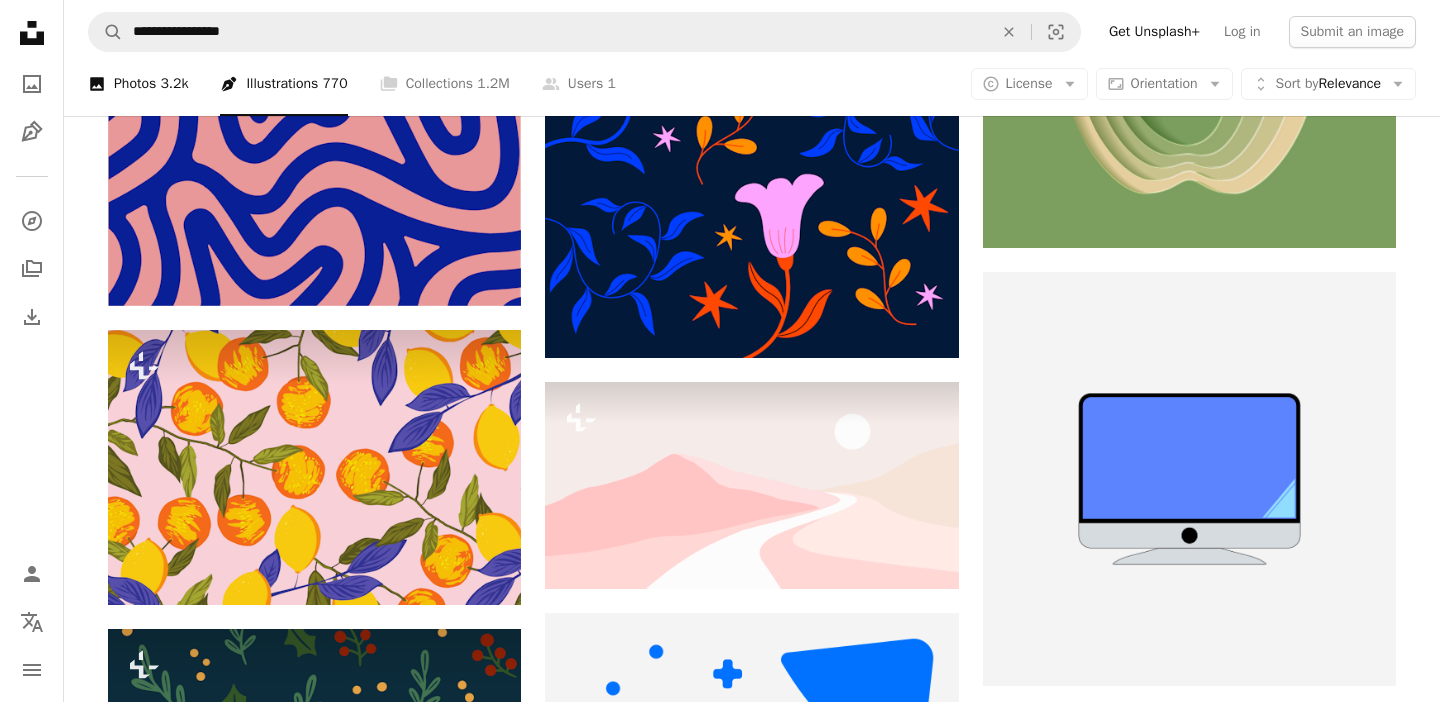 click on "3.2k" at bounding box center [174, 84] 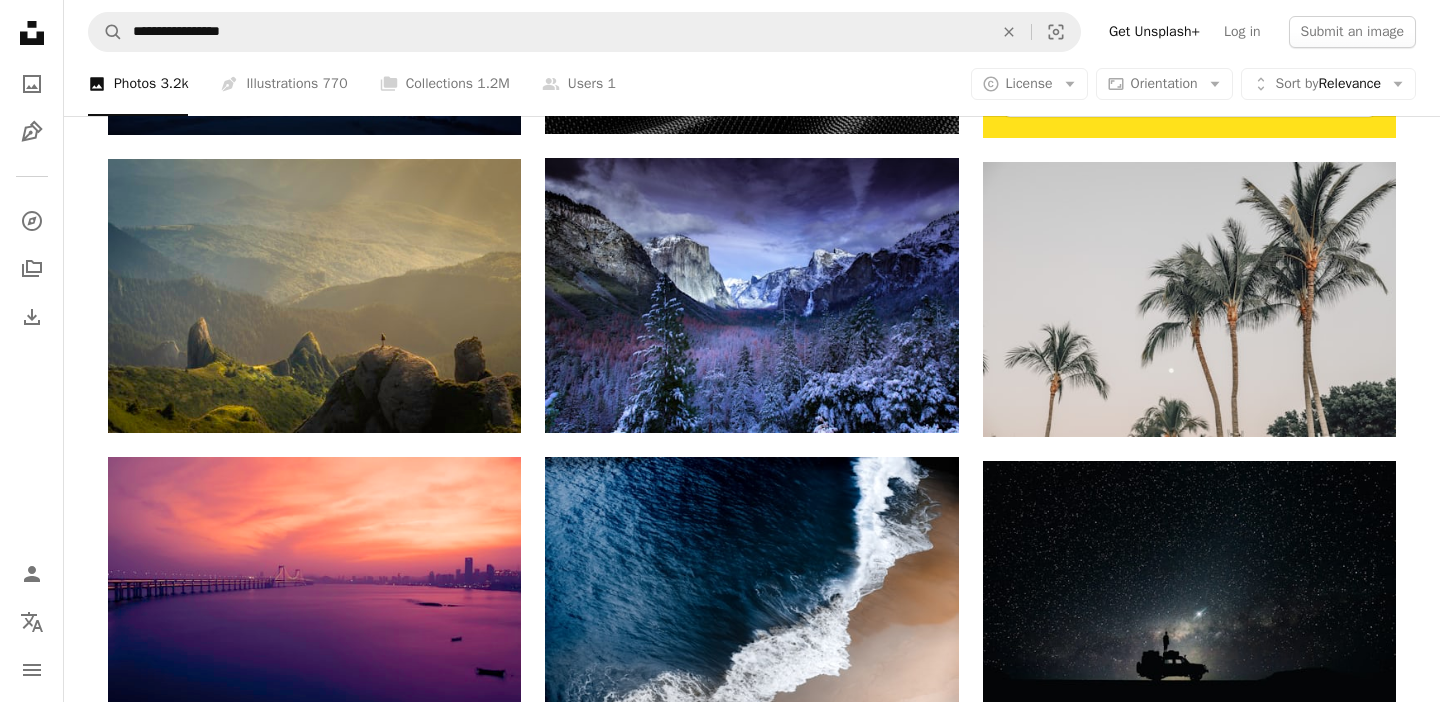 scroll, scrollTop: 912, scrollLeft: 0, axis: vertical 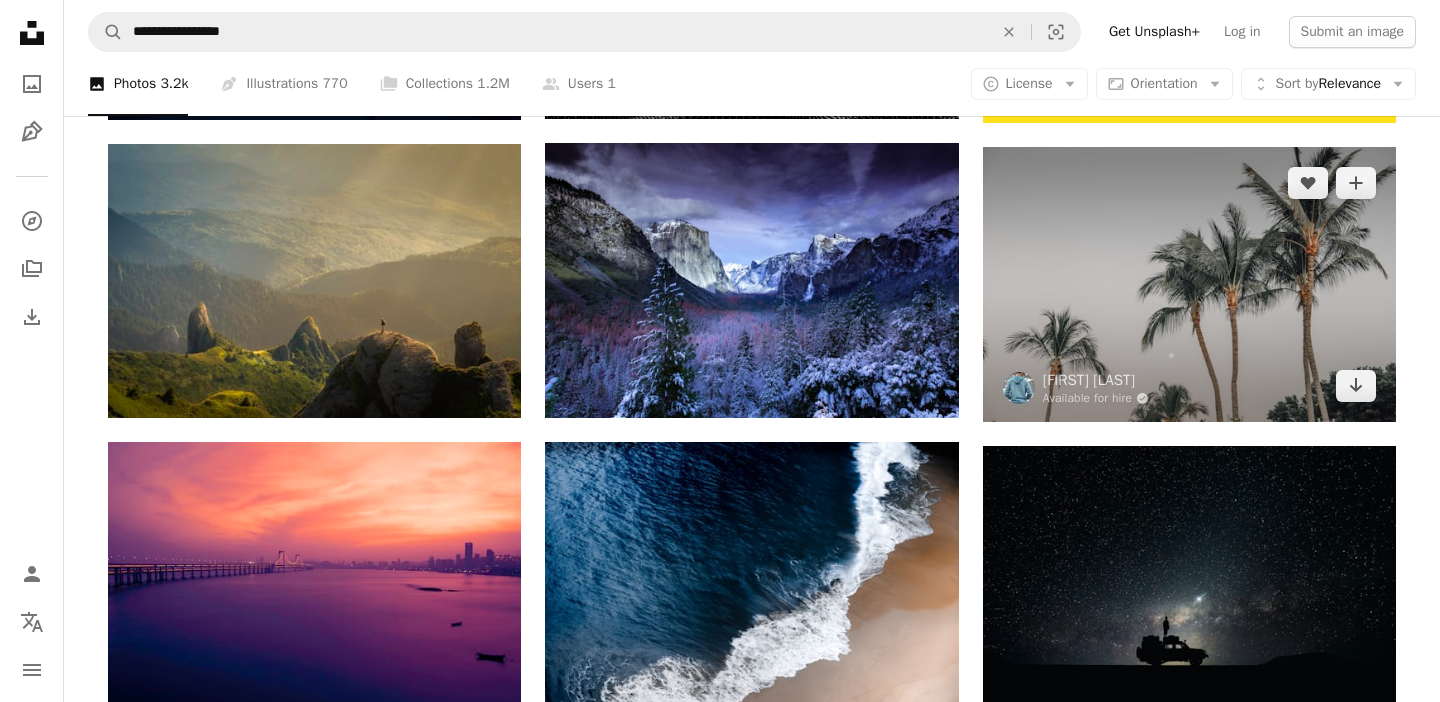 click at bounding box center (1189, 284) 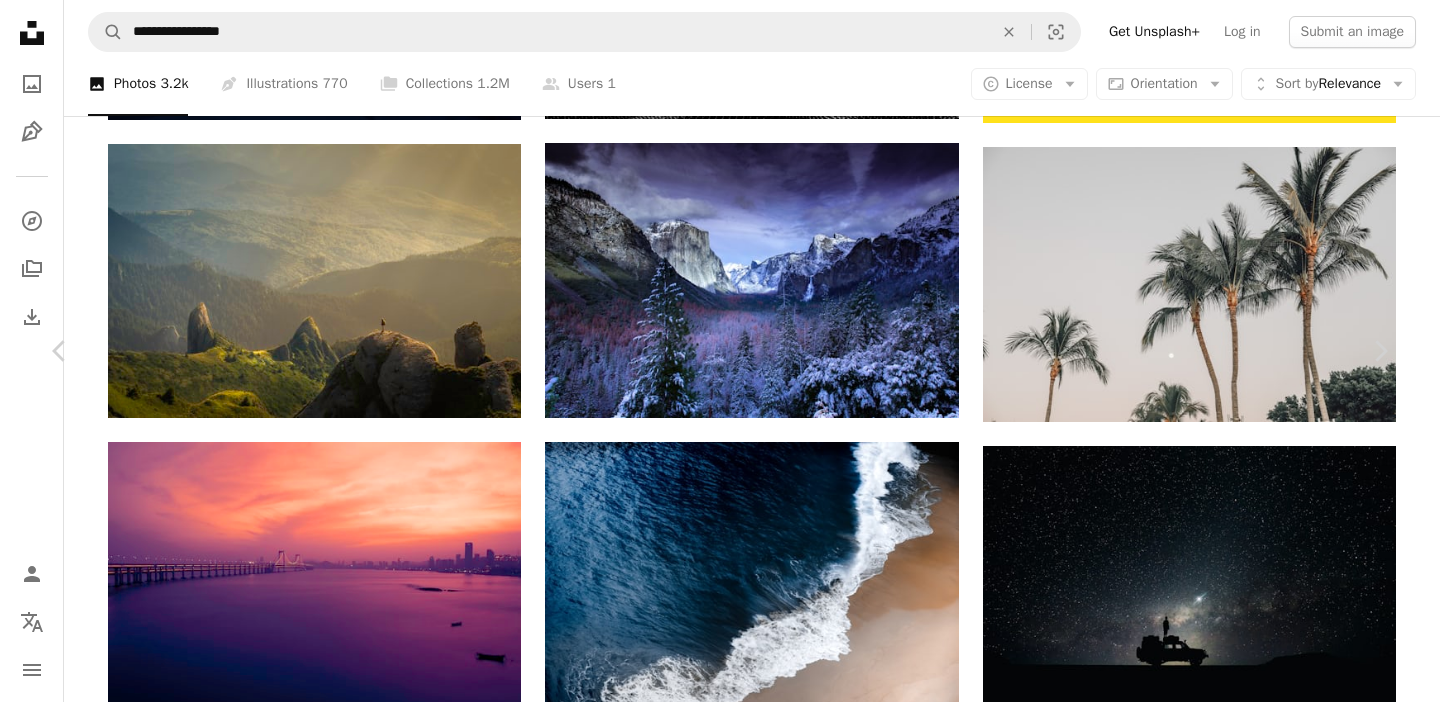 click on "An X shape" at bounding box center [20, 20] 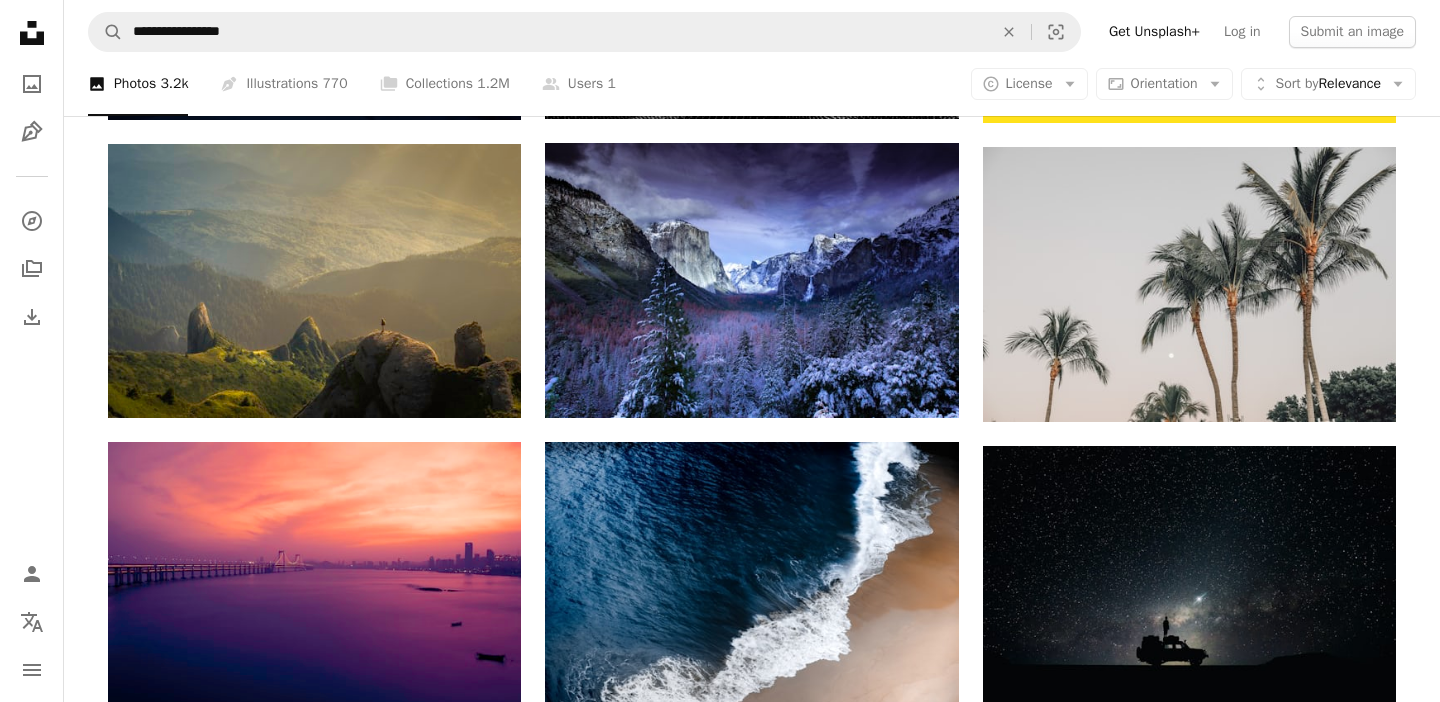 click on "Plus sign for Unsplash+ A heart A plus sign [NAME] For  Unsplash+ A lock   Download A heart A plus sign [NAME] Arrow pointing down A heart A plus sign Urban Vintage Available for hire A checkmark inside of a circle Arrow pointing down A heart A plus sign [NAME] Arrow pointing down A heart A plus sign [NAME] Available for hire A checkmark inside of a circle Arrow pointing down Plus sign for Unsplash+ A heart A plus sign [NAME] For  Unsplash+ A lock   Download A heart A plus sign [NAME] Arrow pointing down A heart A plus sign [NAME] Arrow pointing down Plus sign for Unsplash+ A heart A plus sign [NAME] For  Unsplash+ A lock   Download A heart A plus sign [NAME] Arrow pointing down A heart A plus sign [NAME] Arrow pointing down A heart A plus sign [NAME] Arrow pointing down A heart A plus sign [NAME] Available for hire A checkmark inside of a circle Arrow pointing down Up to 16x ROI after first SMS campaign Sign Up A heart A plus sign [NAME] A heart" at bounding box center (752, 872) 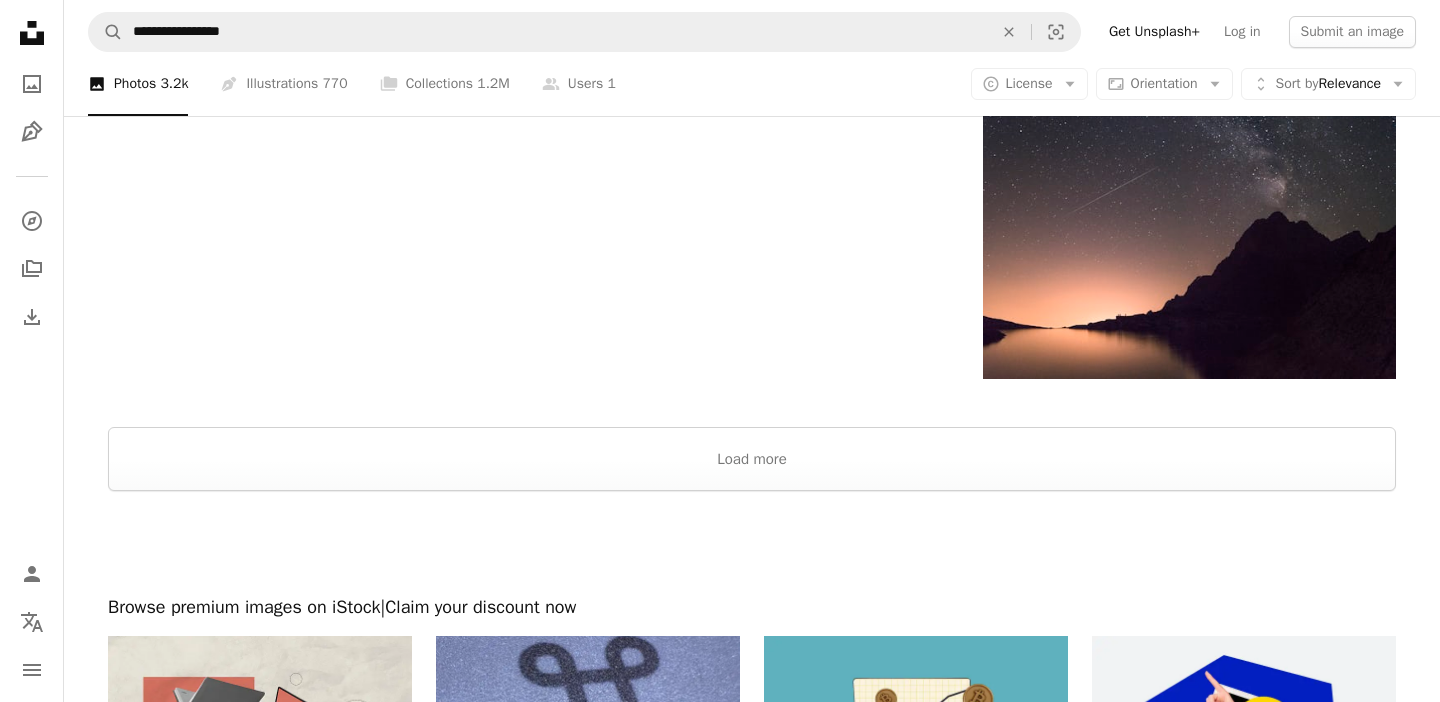 scroll, scrollTop: 2736, scrollLeft: 0, axis: vertical 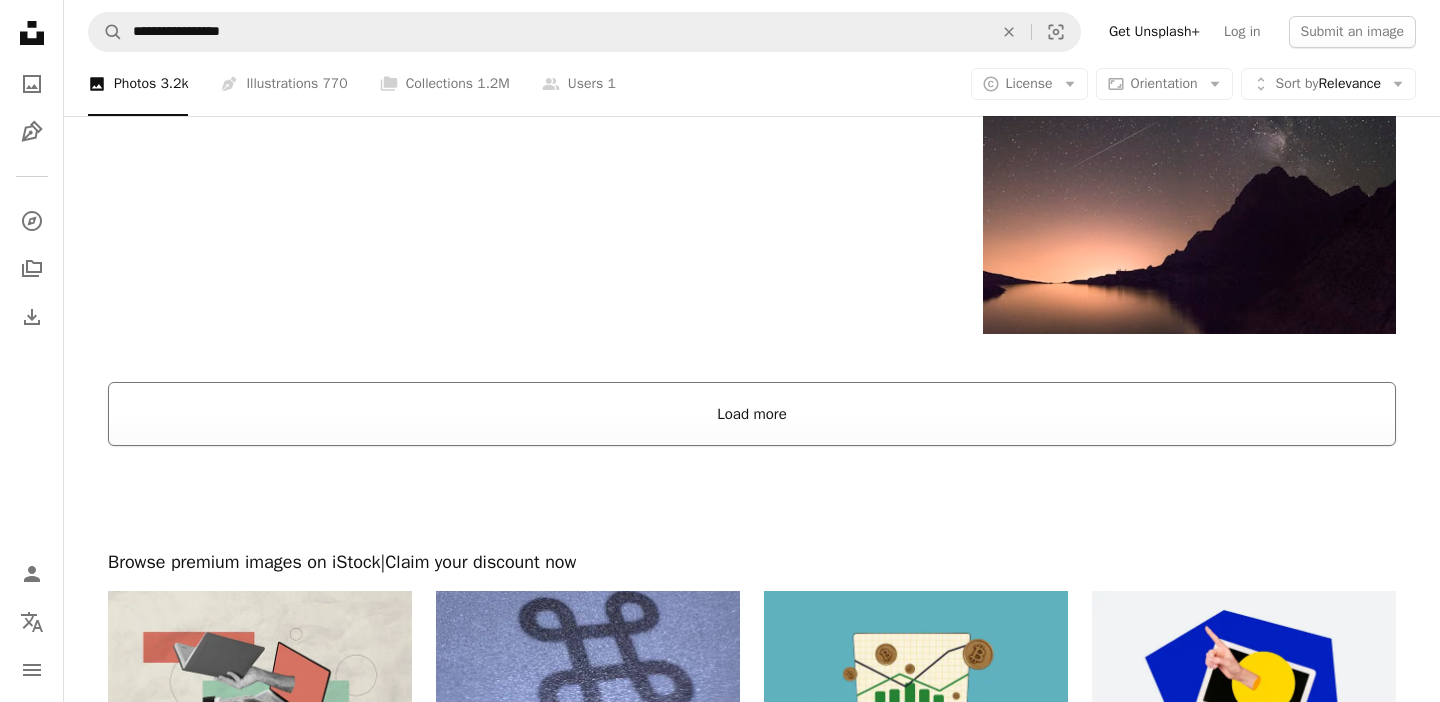 click on "Load more" at bounding box center [752, 414] 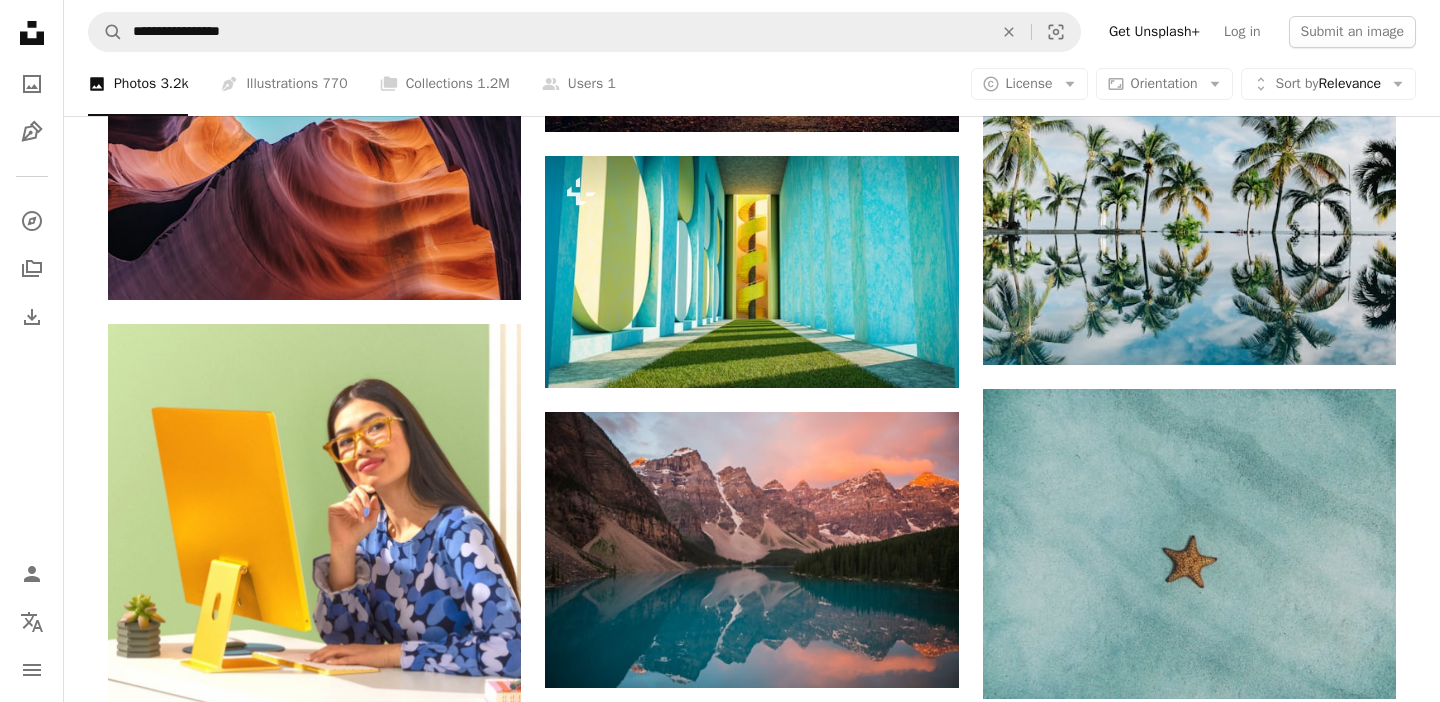 scroll, scrollTop: 3024, scrollLeft: 0, axis: vertical 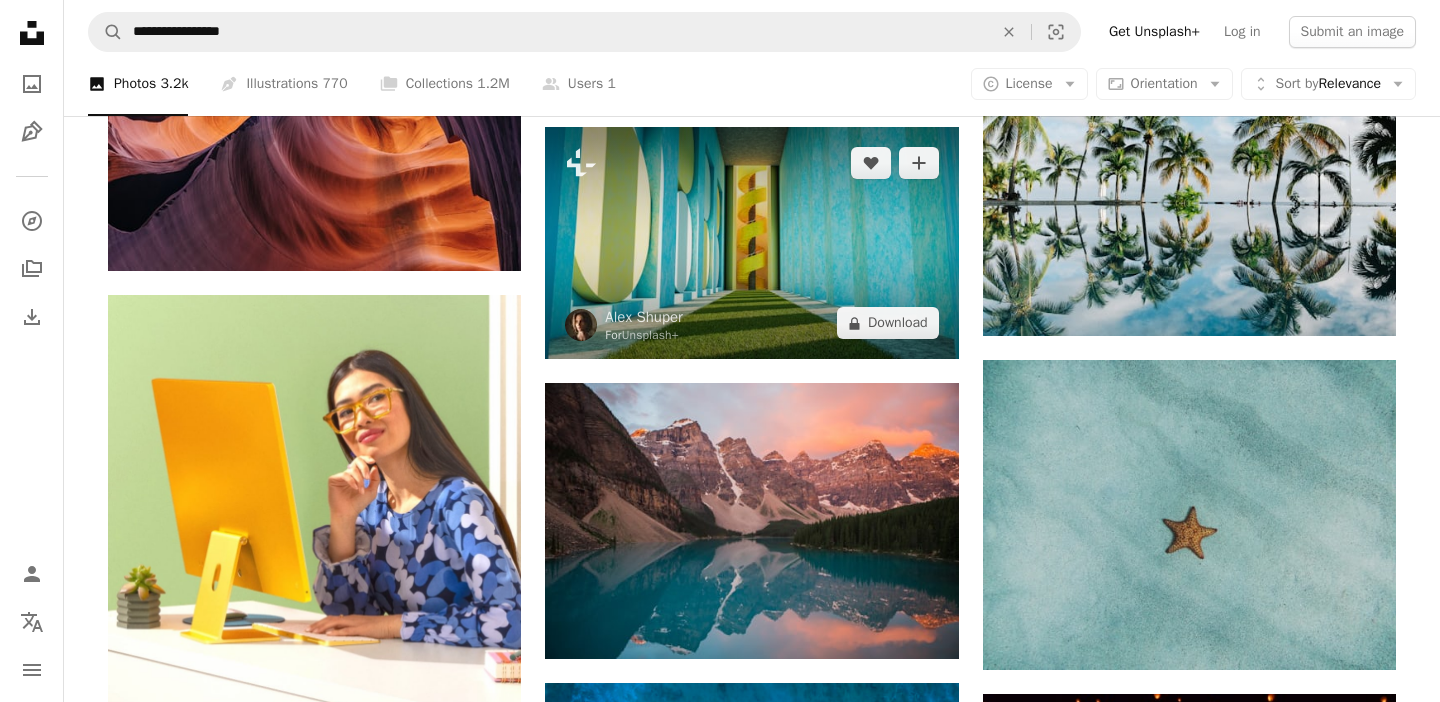 click at bounding box center [751, 243] 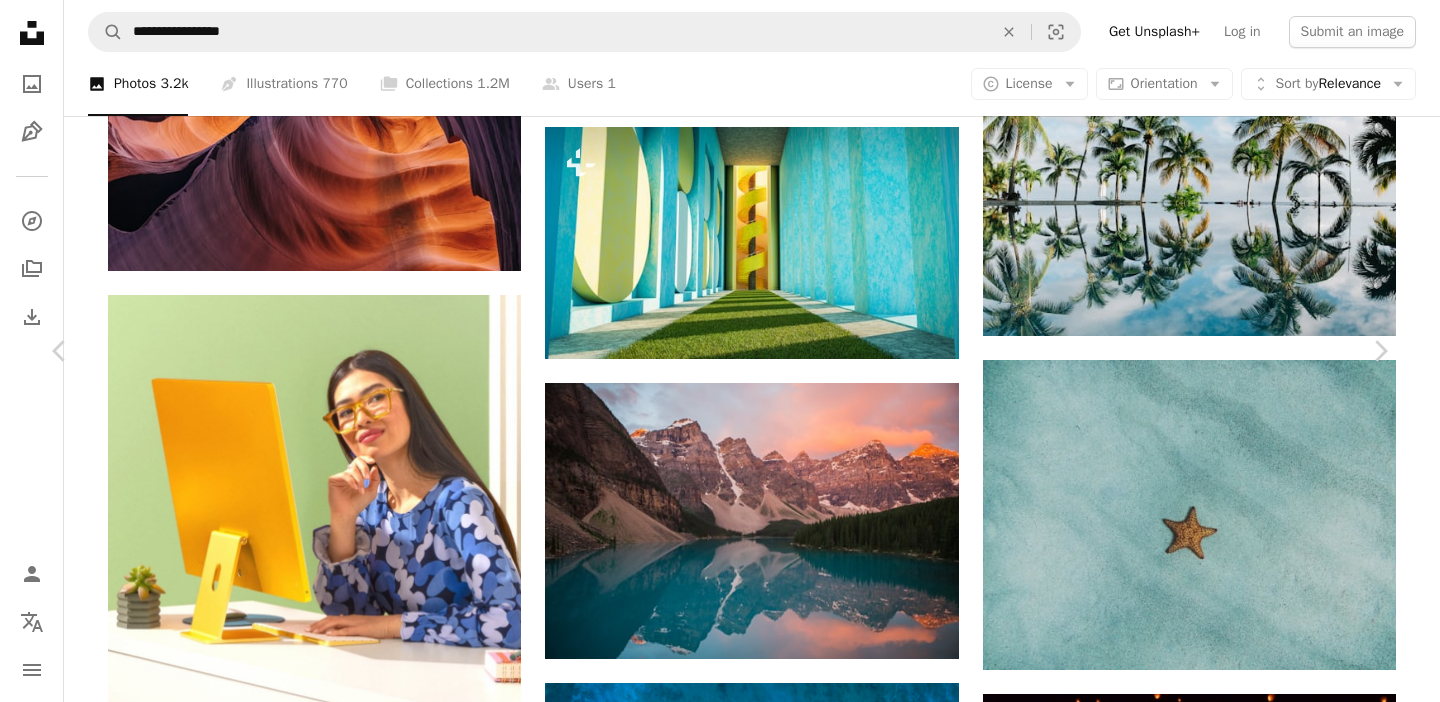click on "An X shape" at bounding box center (20, 20) 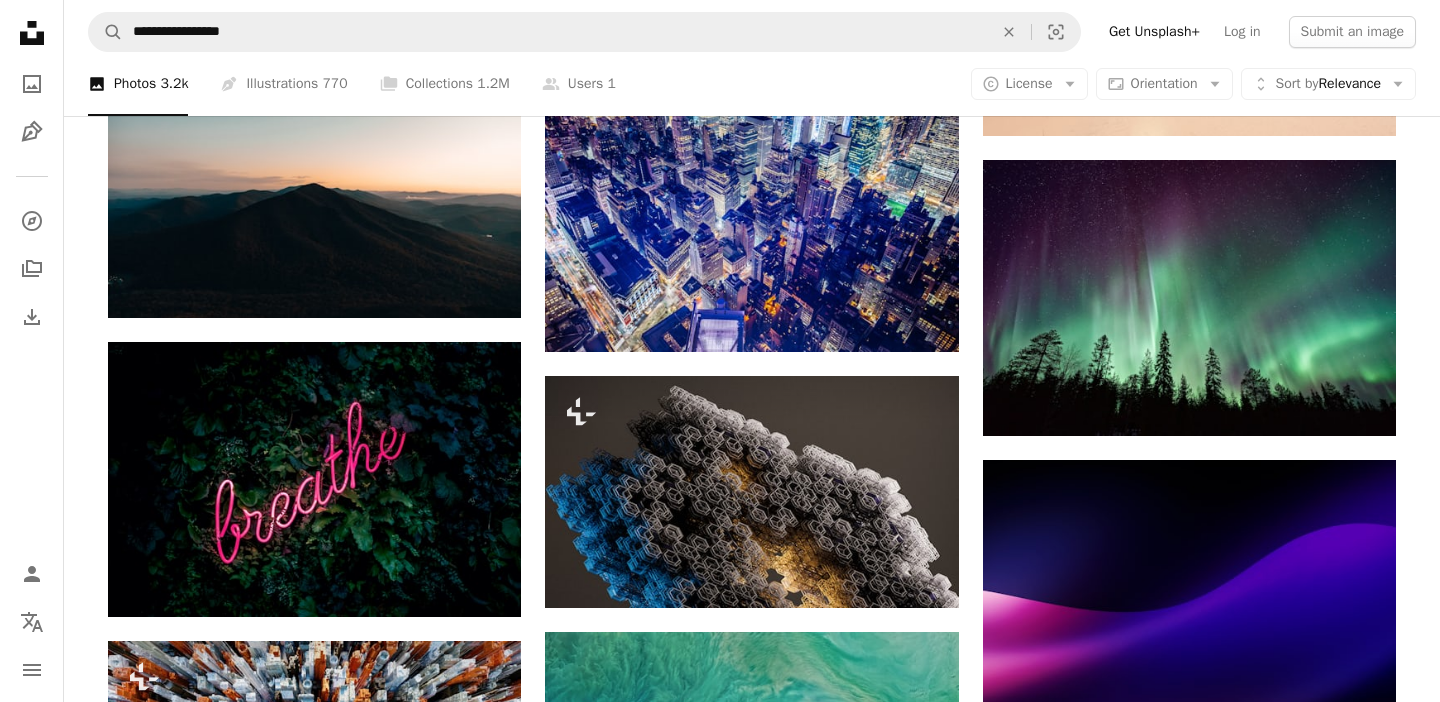 scroll, scrollTop: 8736, scrollLeft: 0, axis: vertical 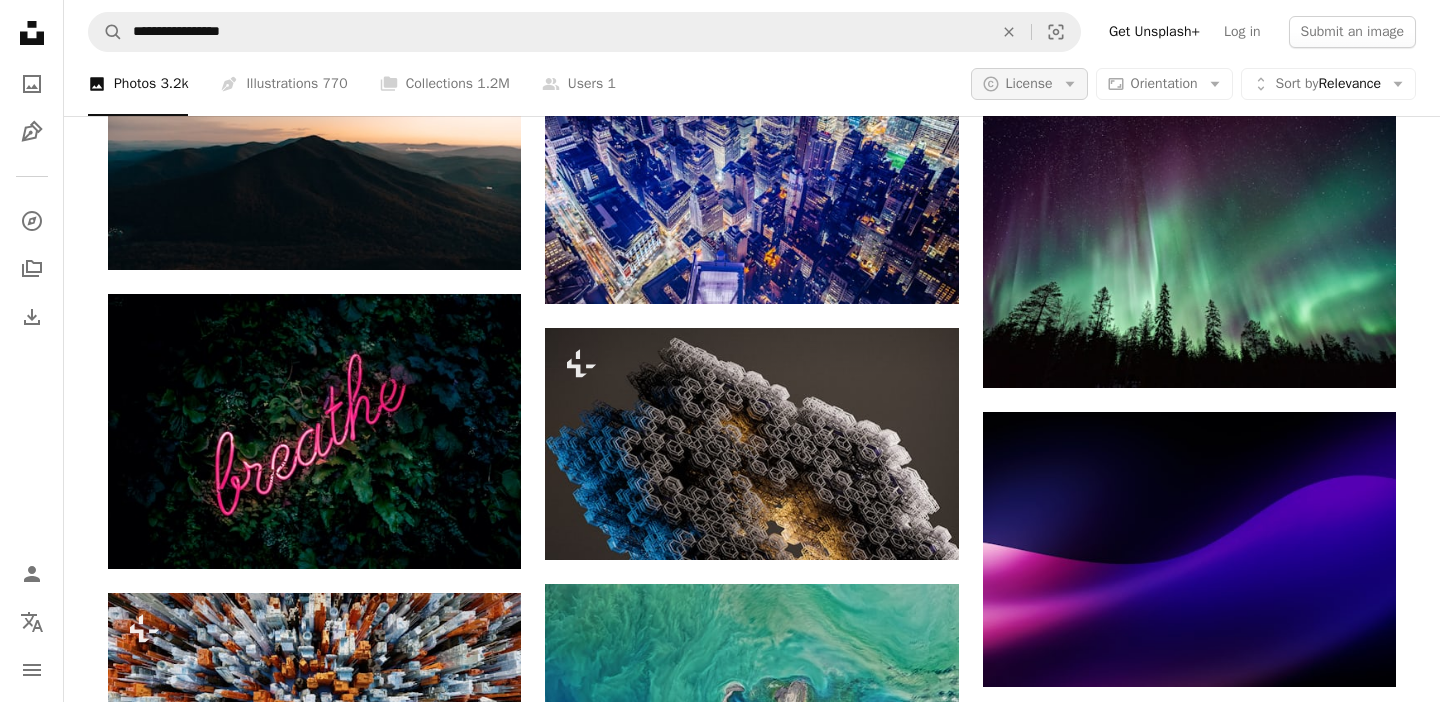 click on "Arrow down" 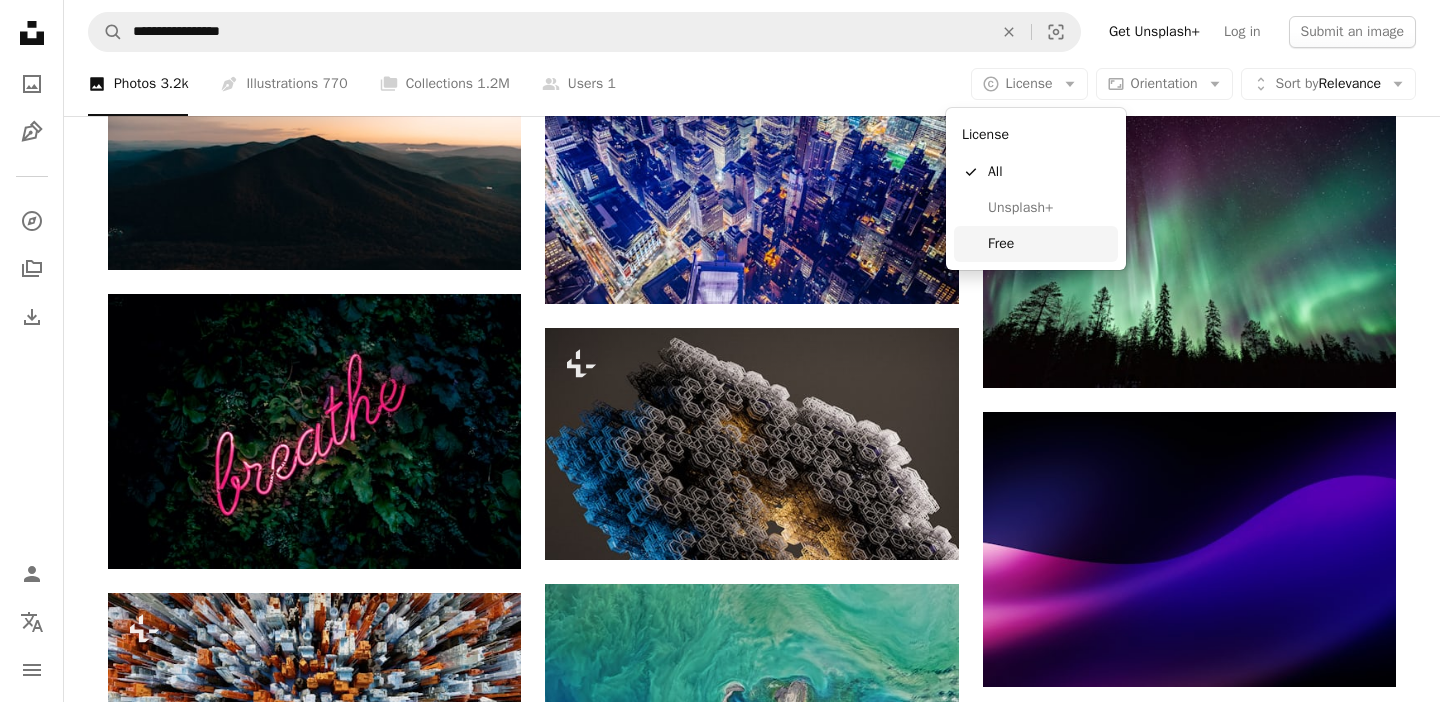 click on "Free" at bounding box center (1049, 244) 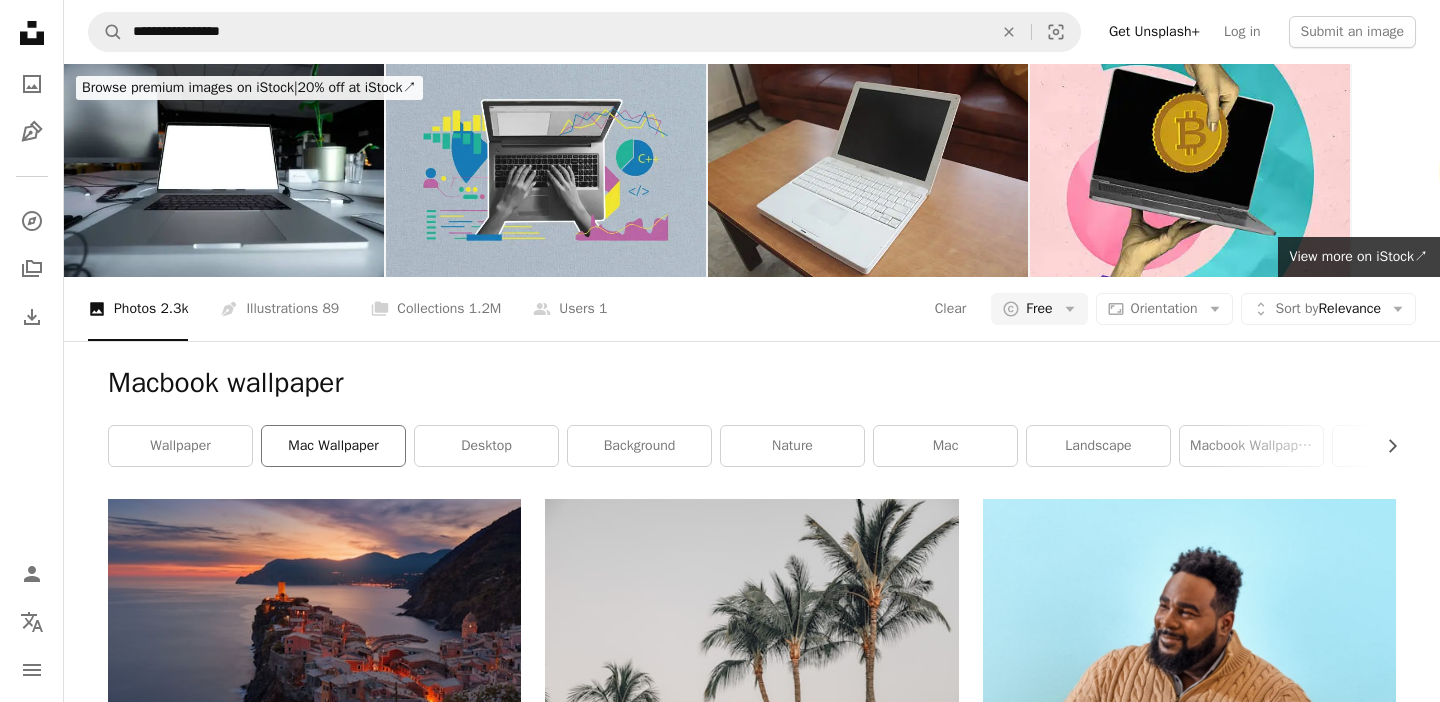 click on "mac wallpaper" at bounding box center (333, 446) 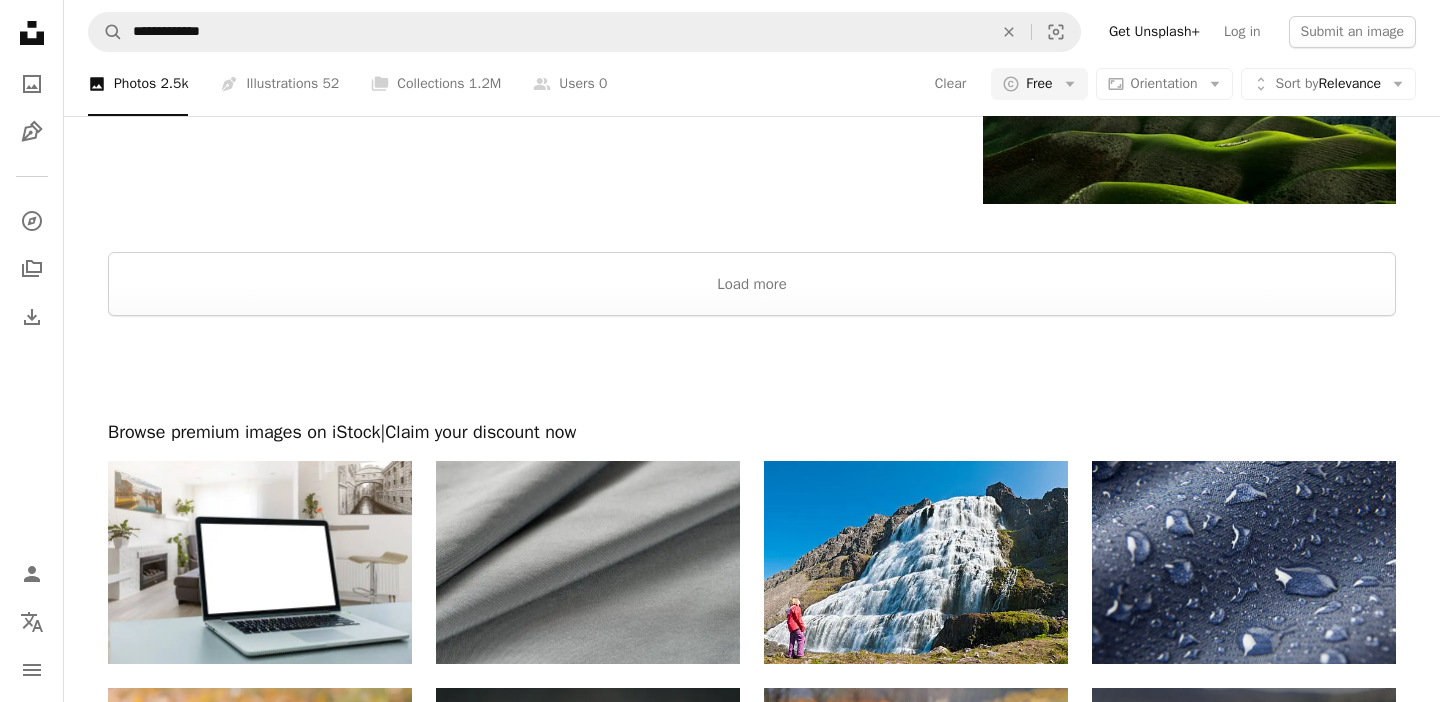 scroll, scrollTop: 2928, scrollLeft: 0, axis: vertical 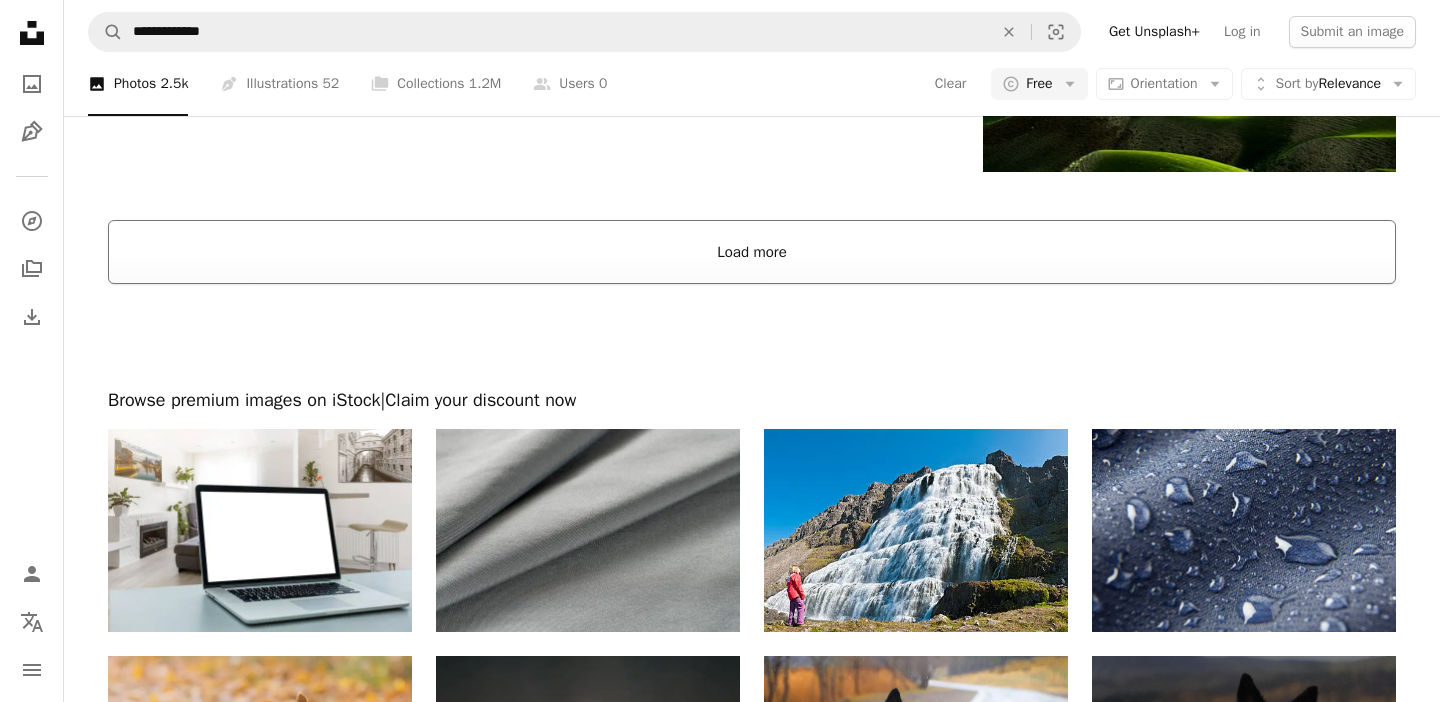 click on "Load more" at bounding box center (752, 252) 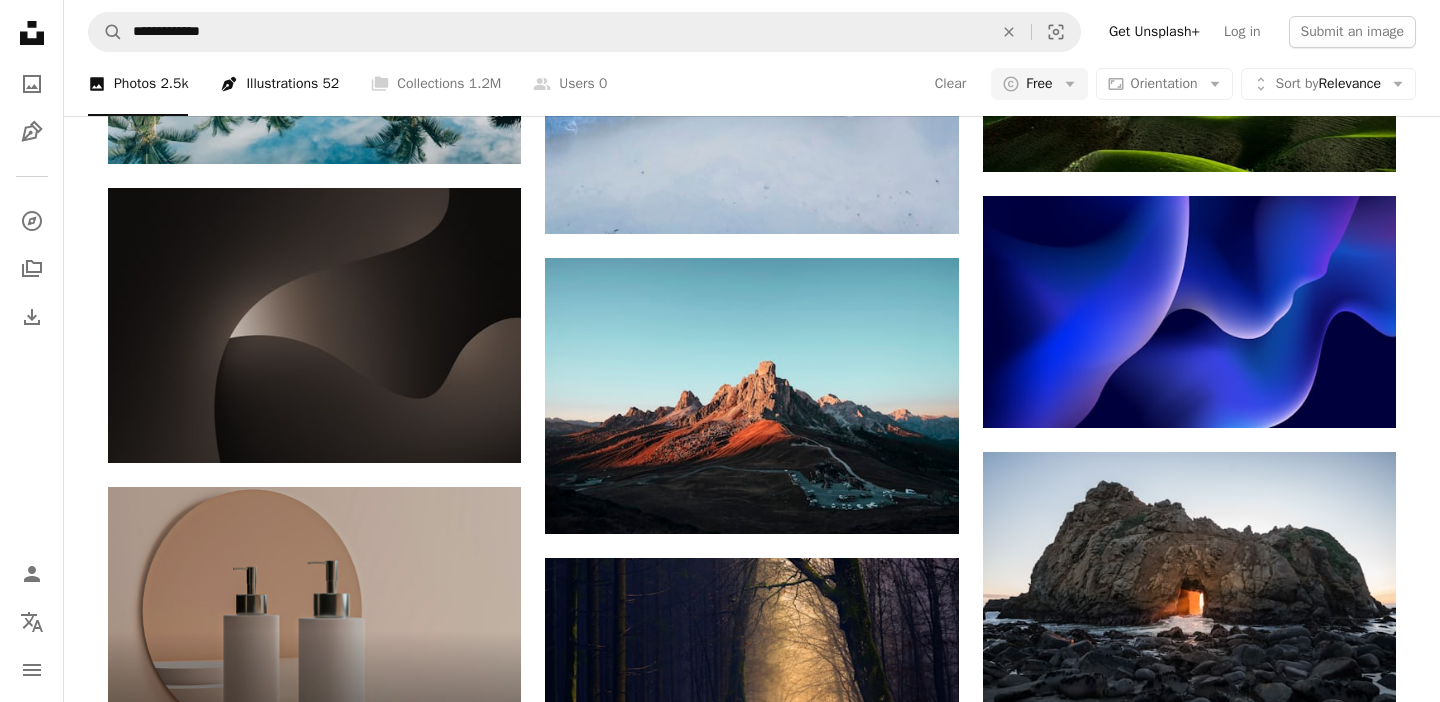 click on "Pen Tool" 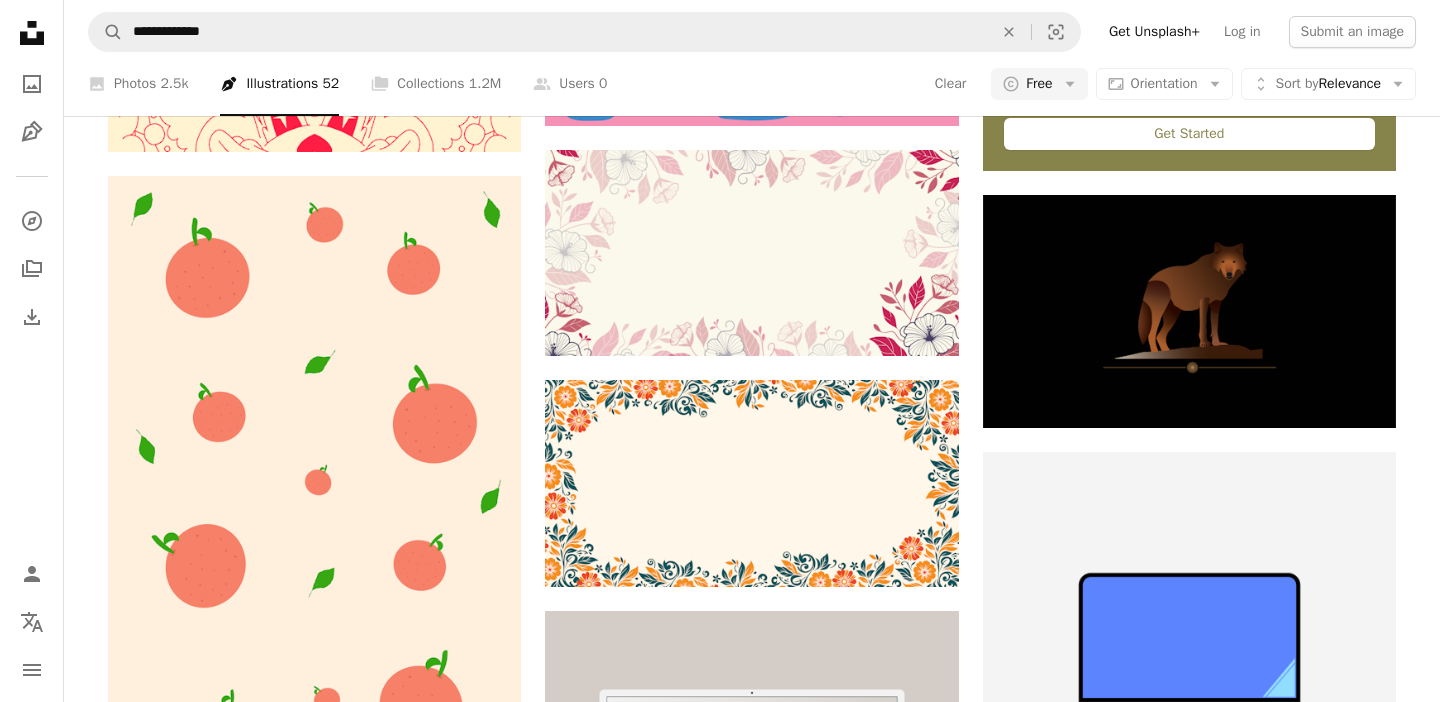 scroll, scrollTop: 912, scrollLeft: 0, axis: vertical 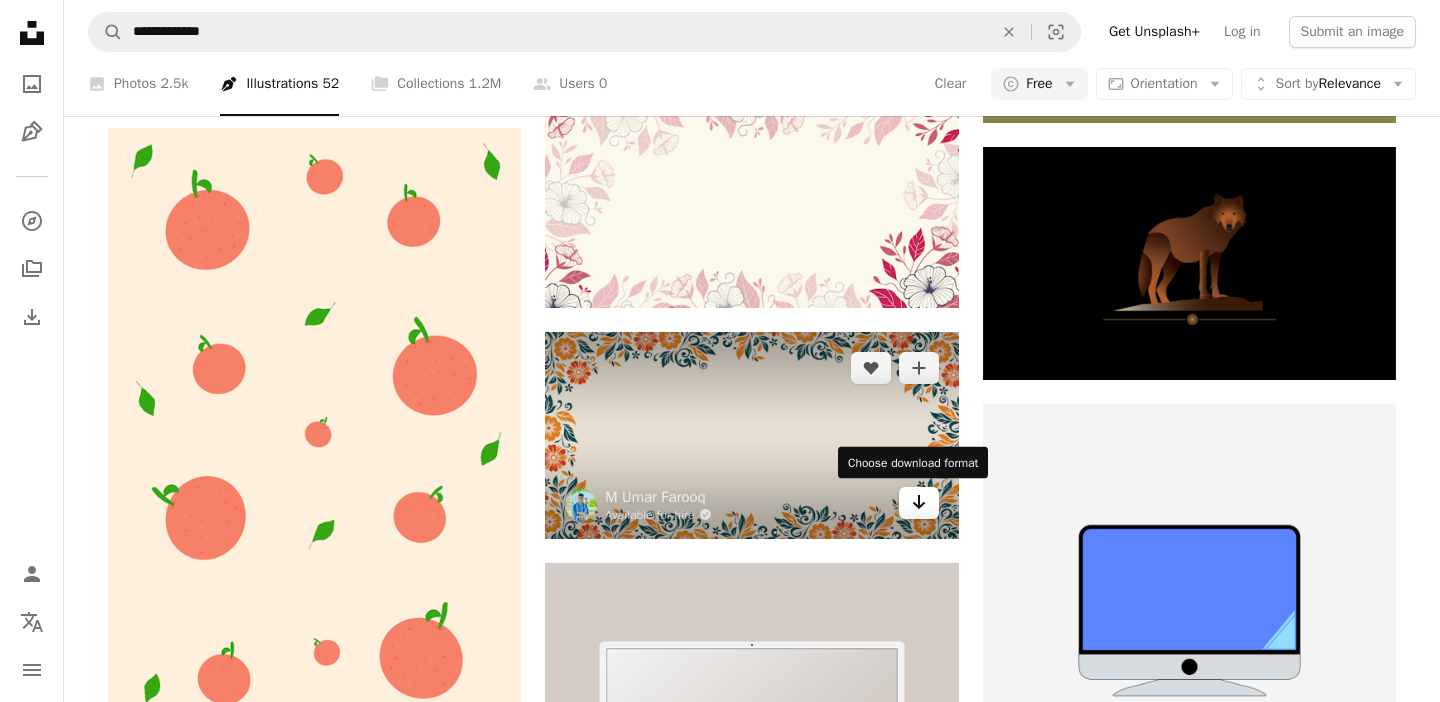 click 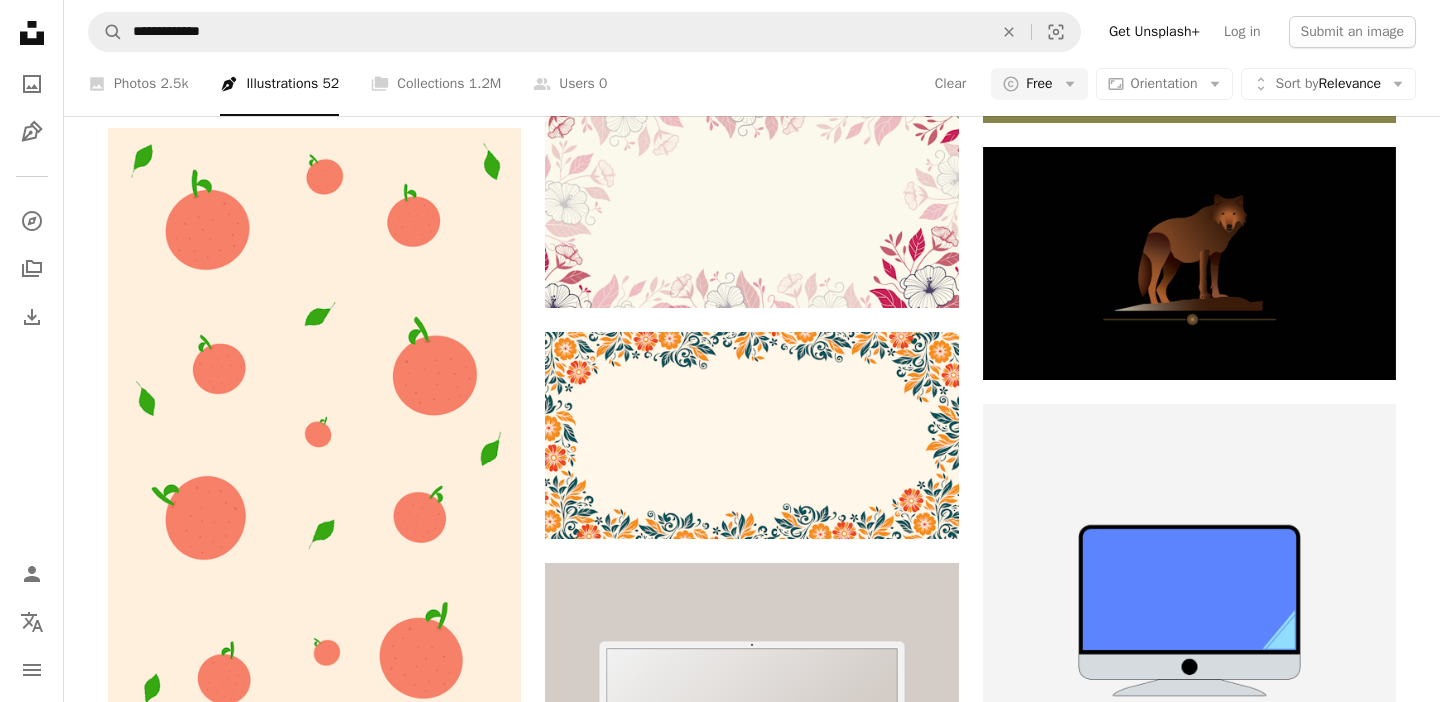 click on "**********" at bounding box center (720, 1252) 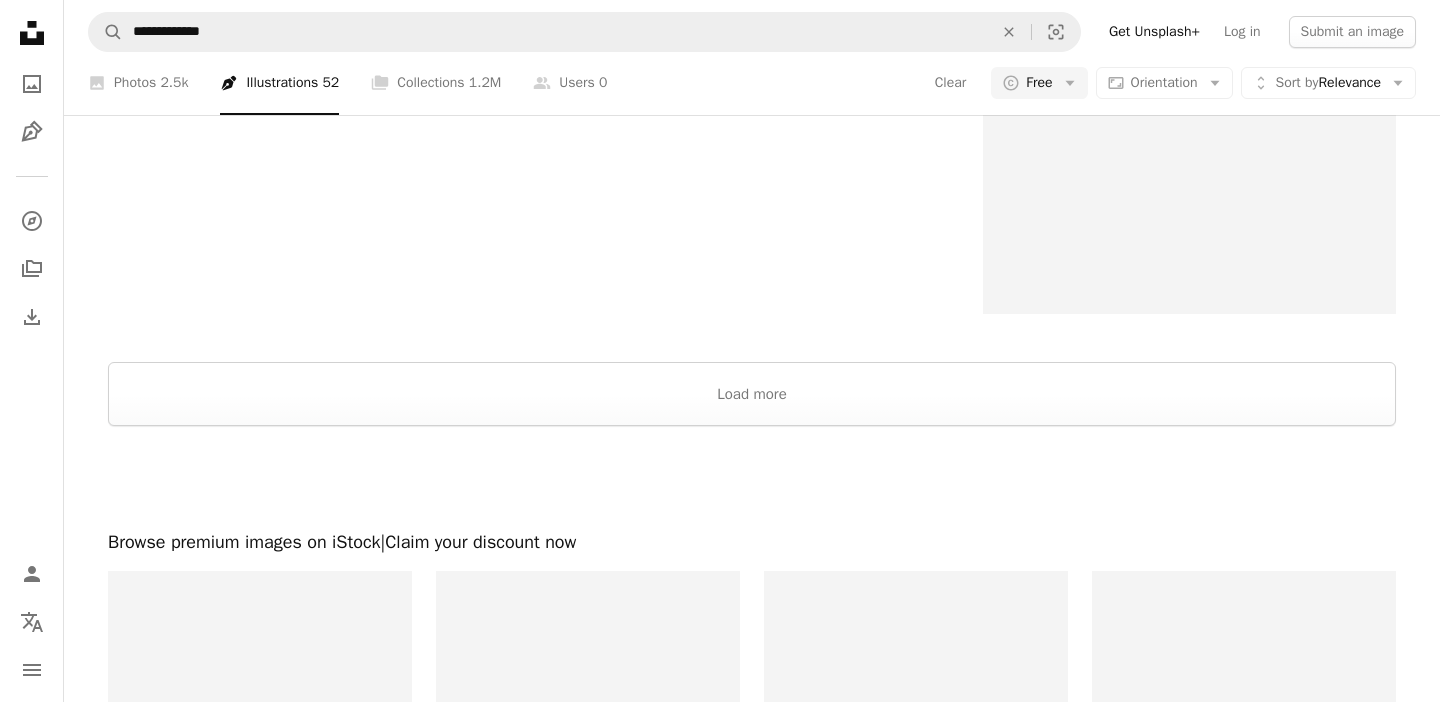 scroll, scrollTop: 3120, scrollLeft: 0, axis: vertical 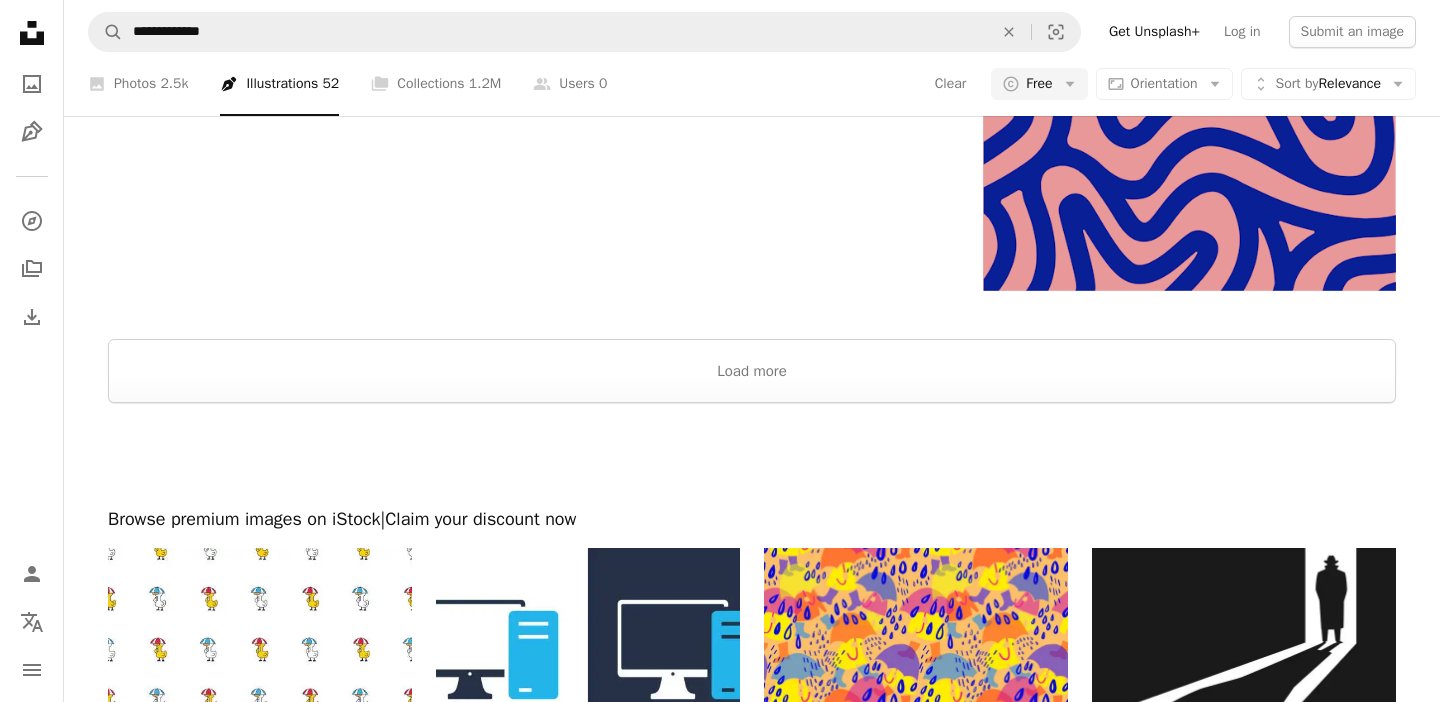 click at bounding box center (752, 455) 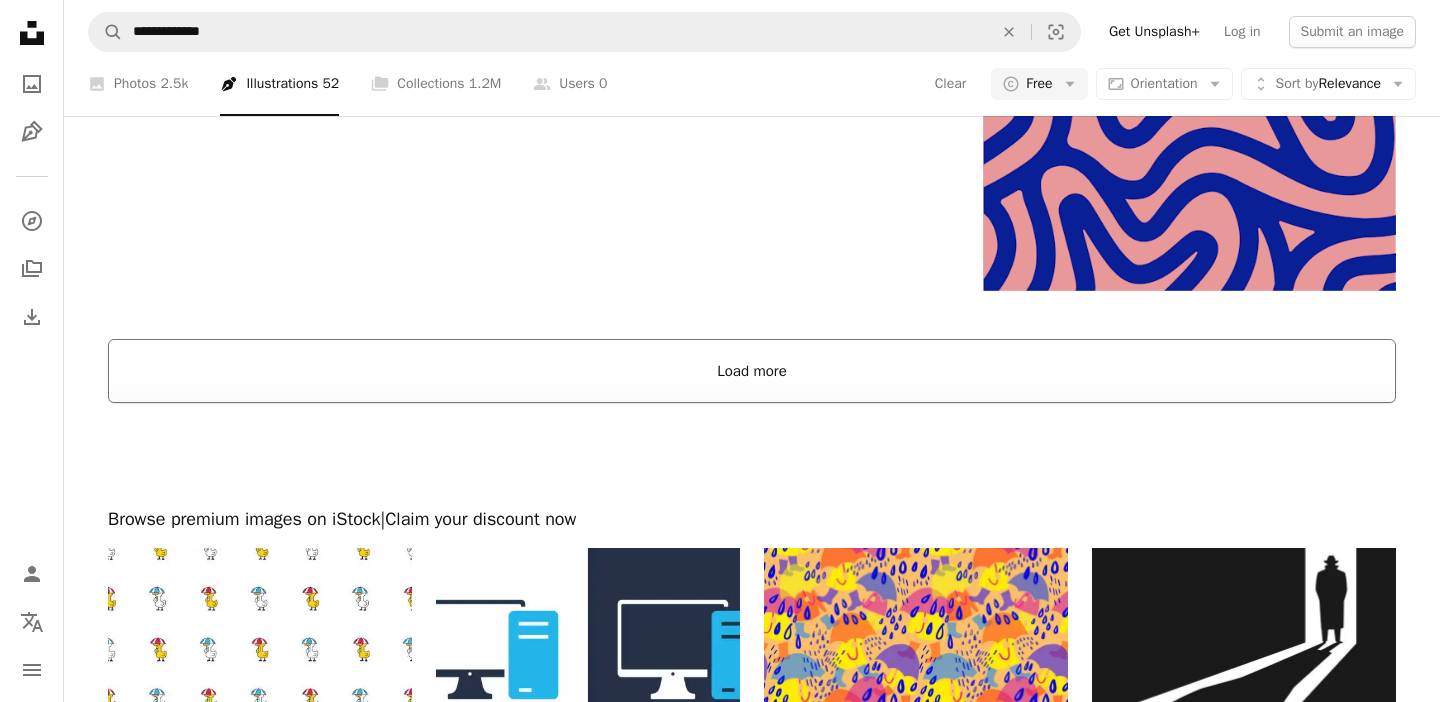 click on "Load more" at bounding box center (752, 371) 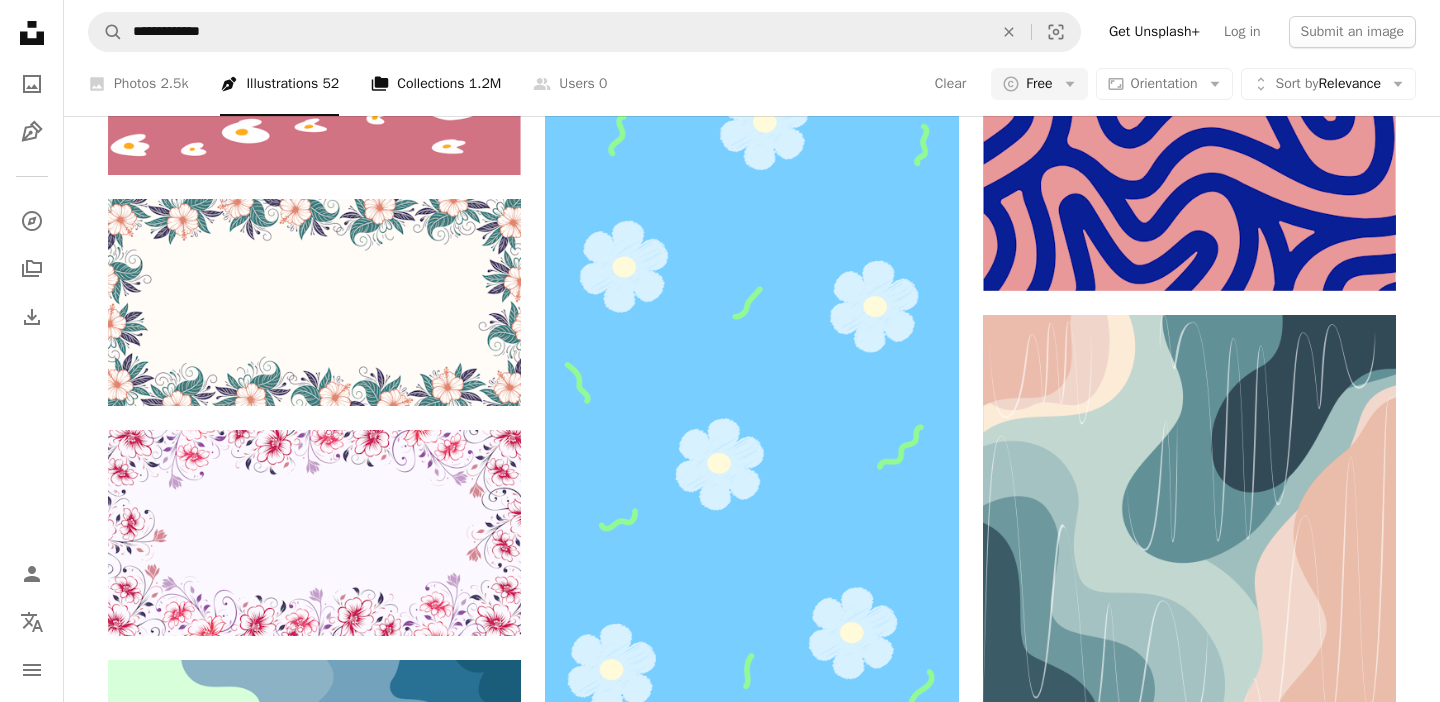 click on "A stack of folders Collections   1.2M" at bounding box center (436, 84) 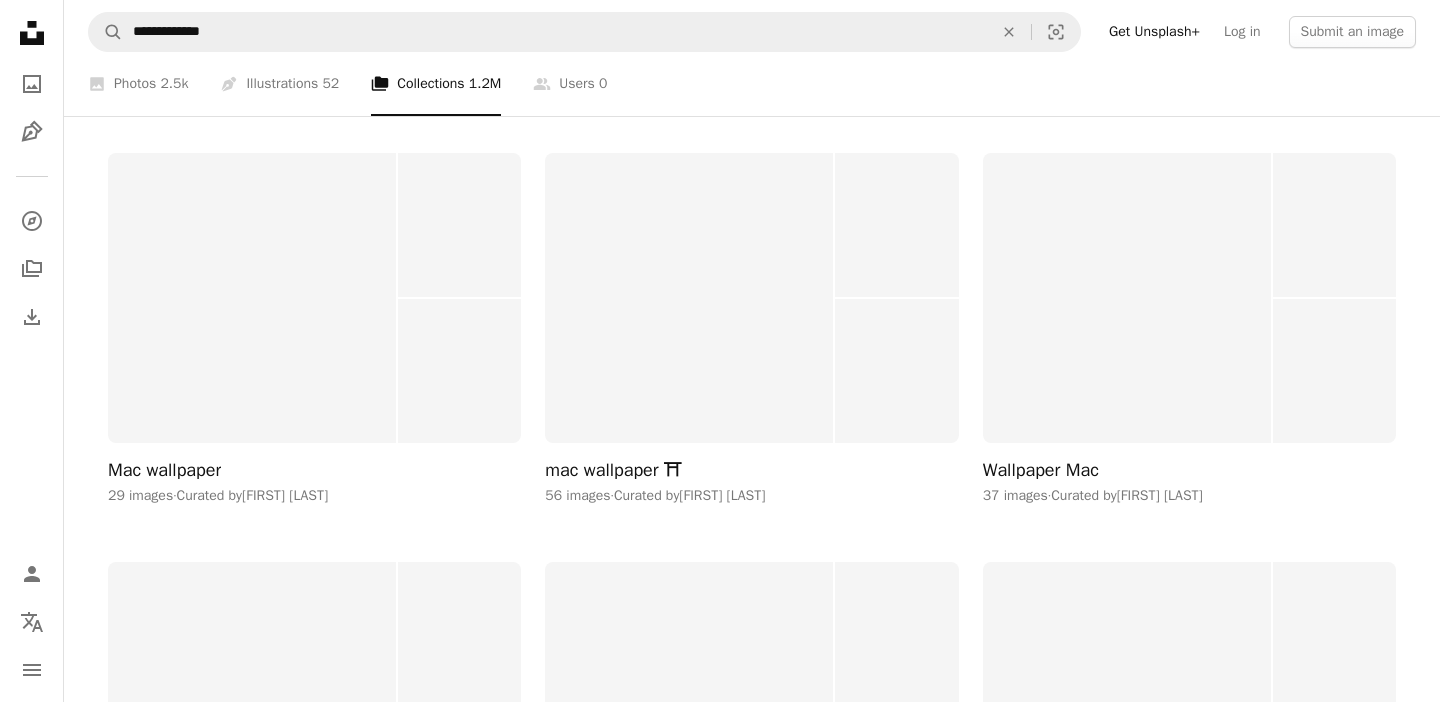 scroll, scrollTop: 3264, scrollLeft: 0, axis: vertical 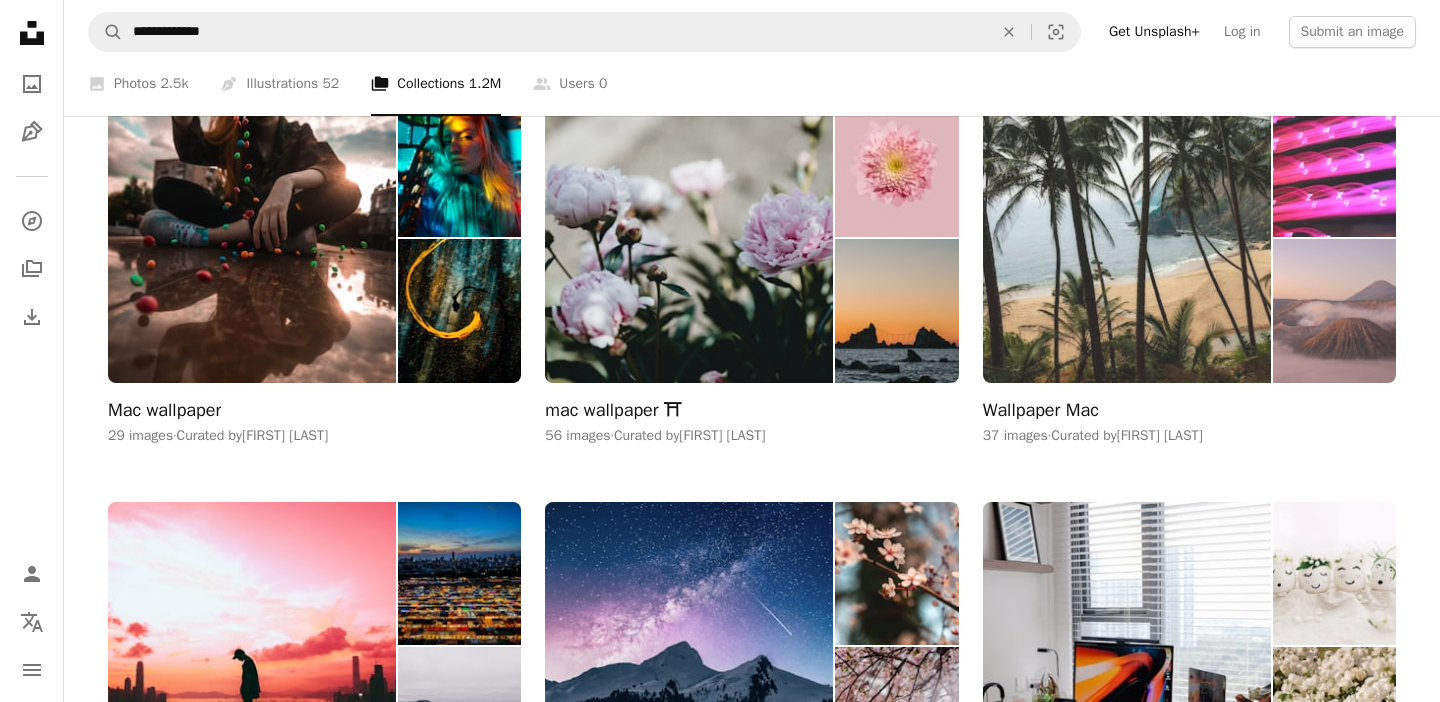 click at bounding box center (1127, 237) 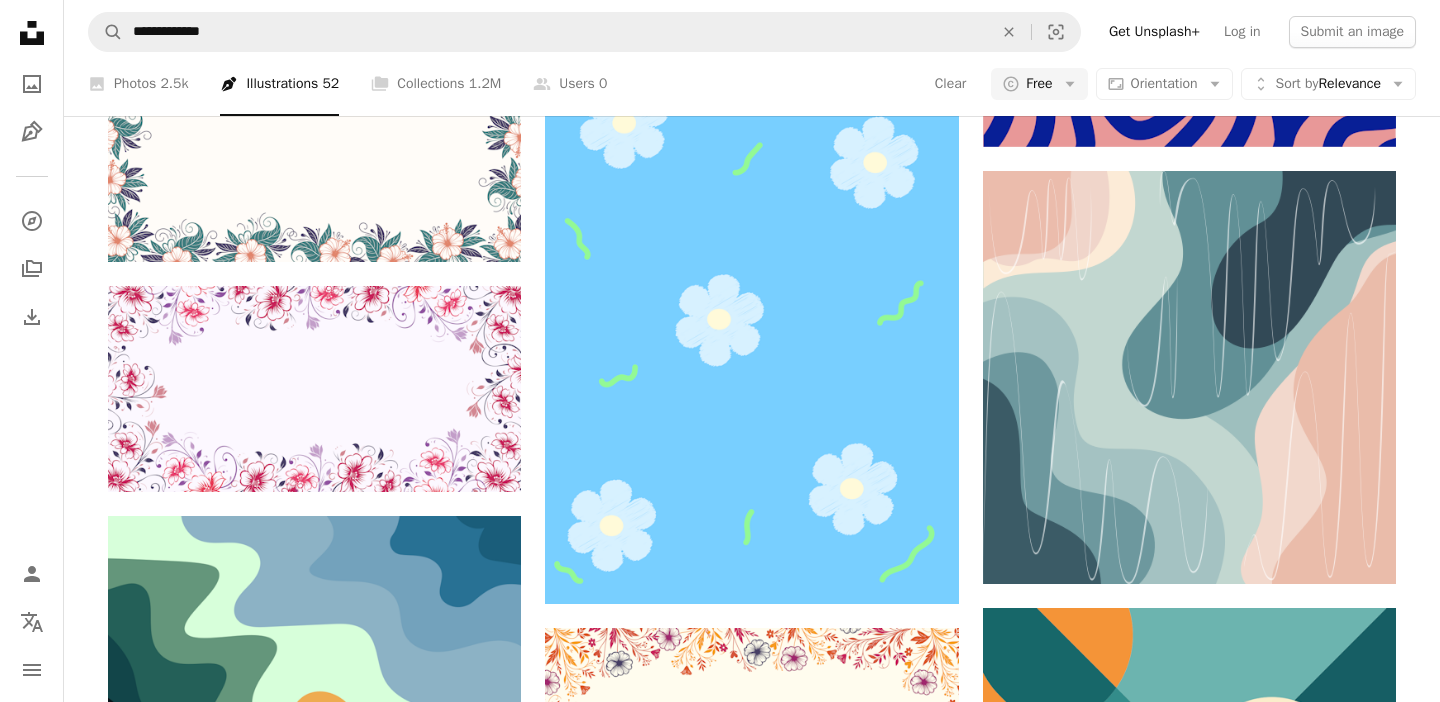 scroll, scrollTop: 3120, scrollLeft: 0, axis: vertical 